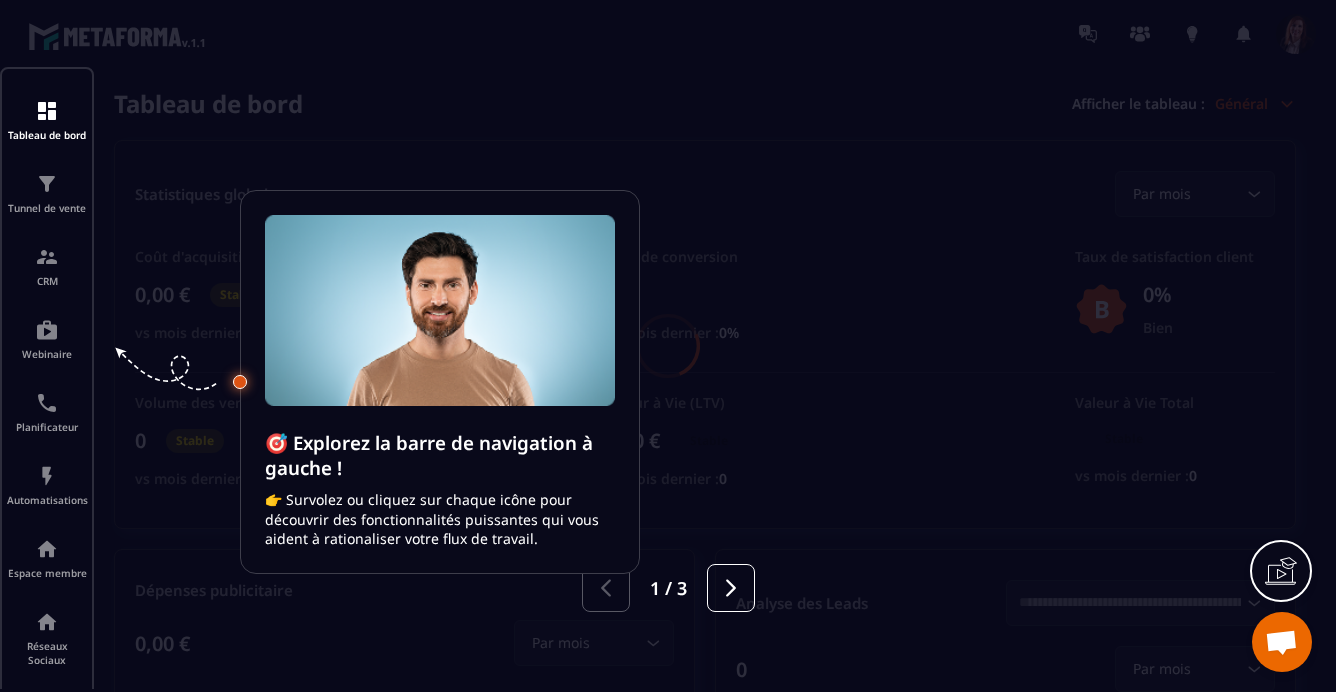 scroll, scrollTop: 0, scrollLeft: 0, axis: both 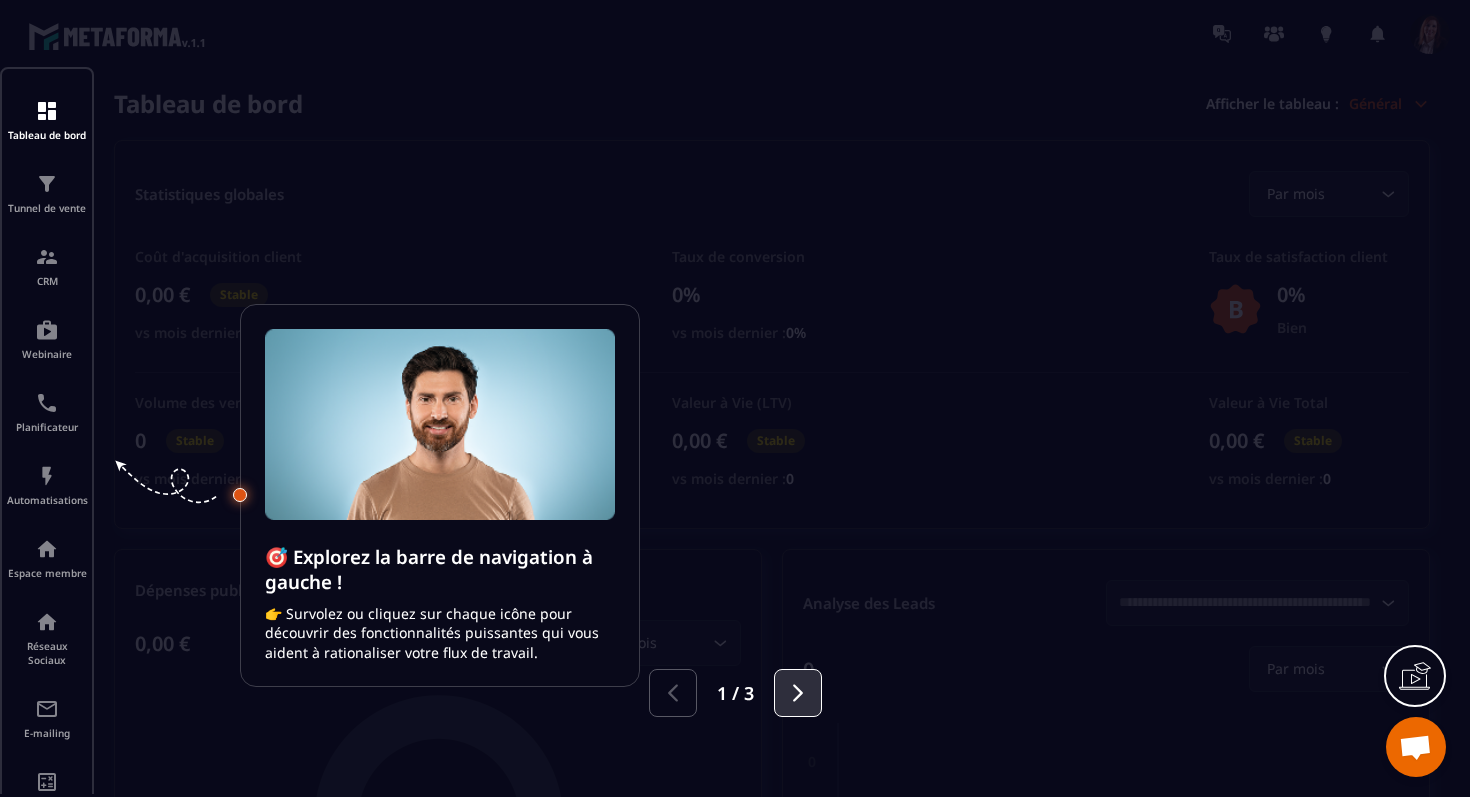 click 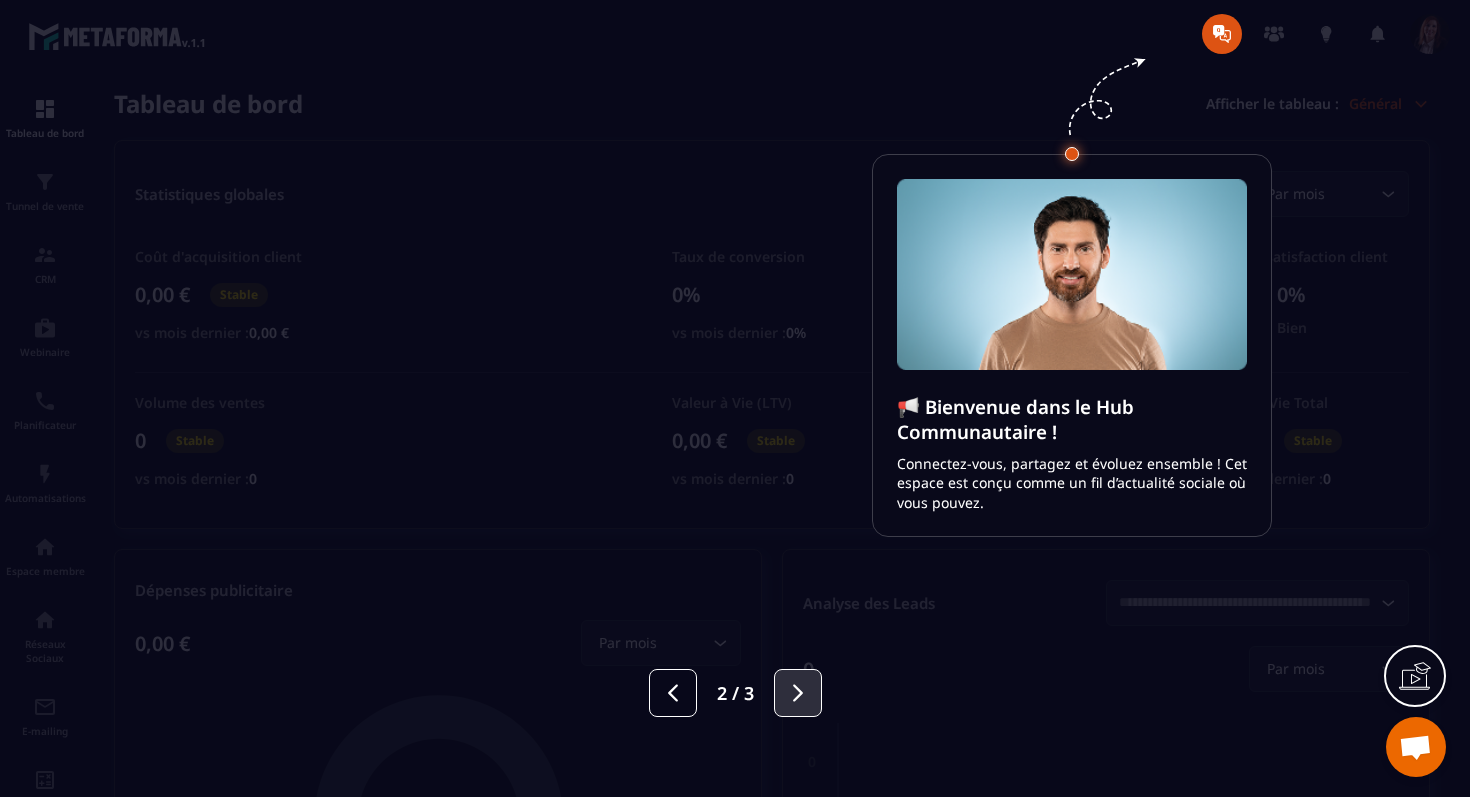 click 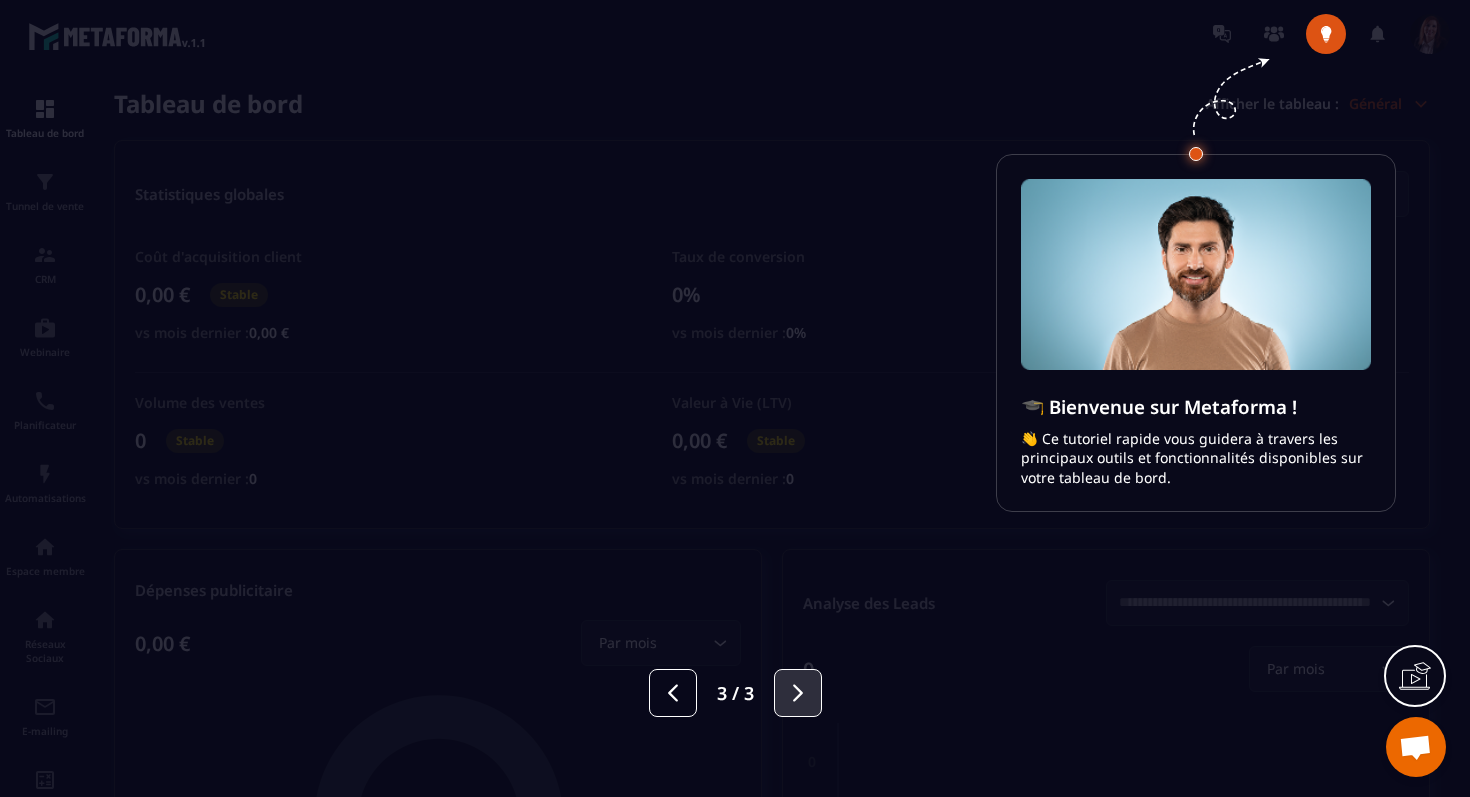 click 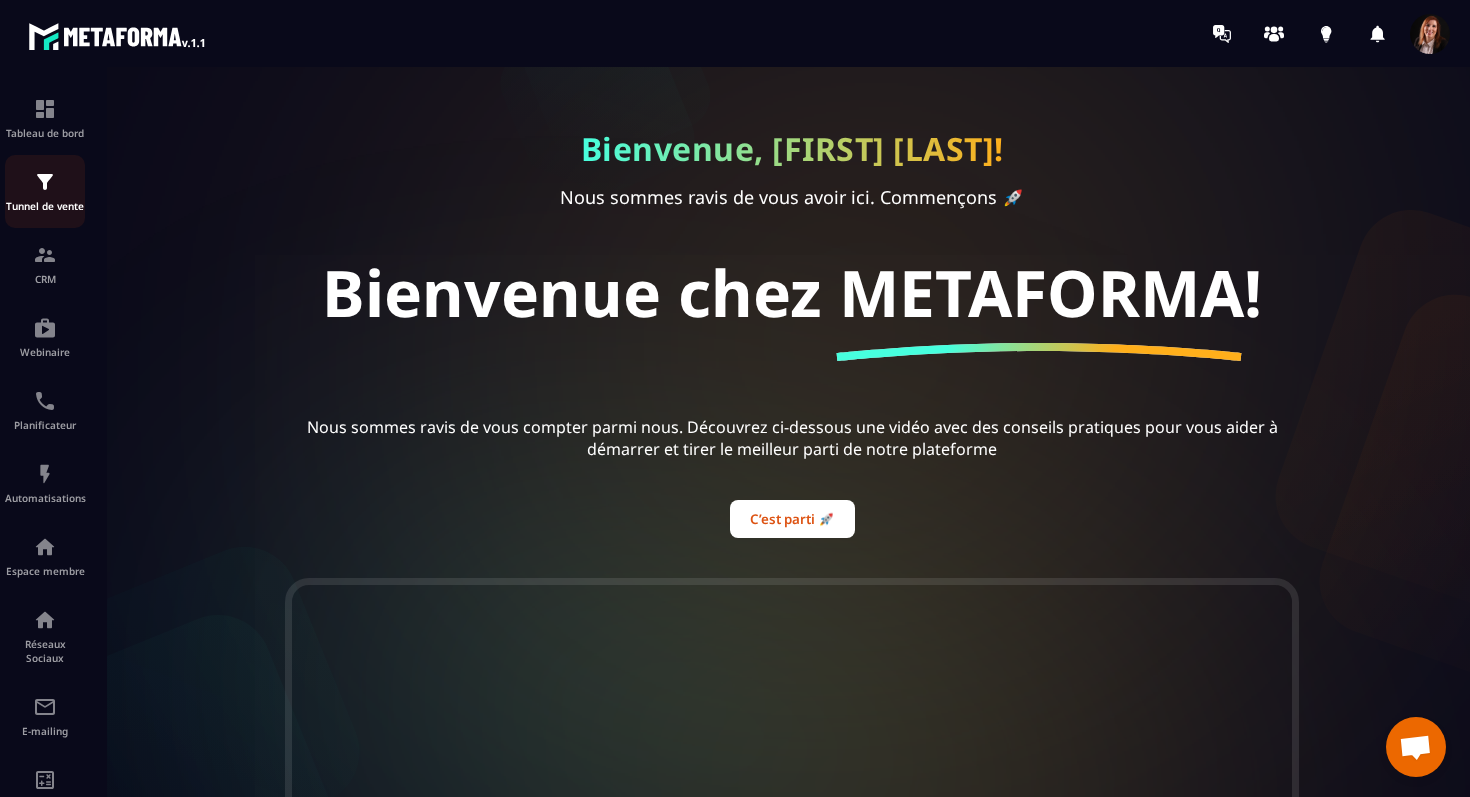 click at bounding box center (45, 182) 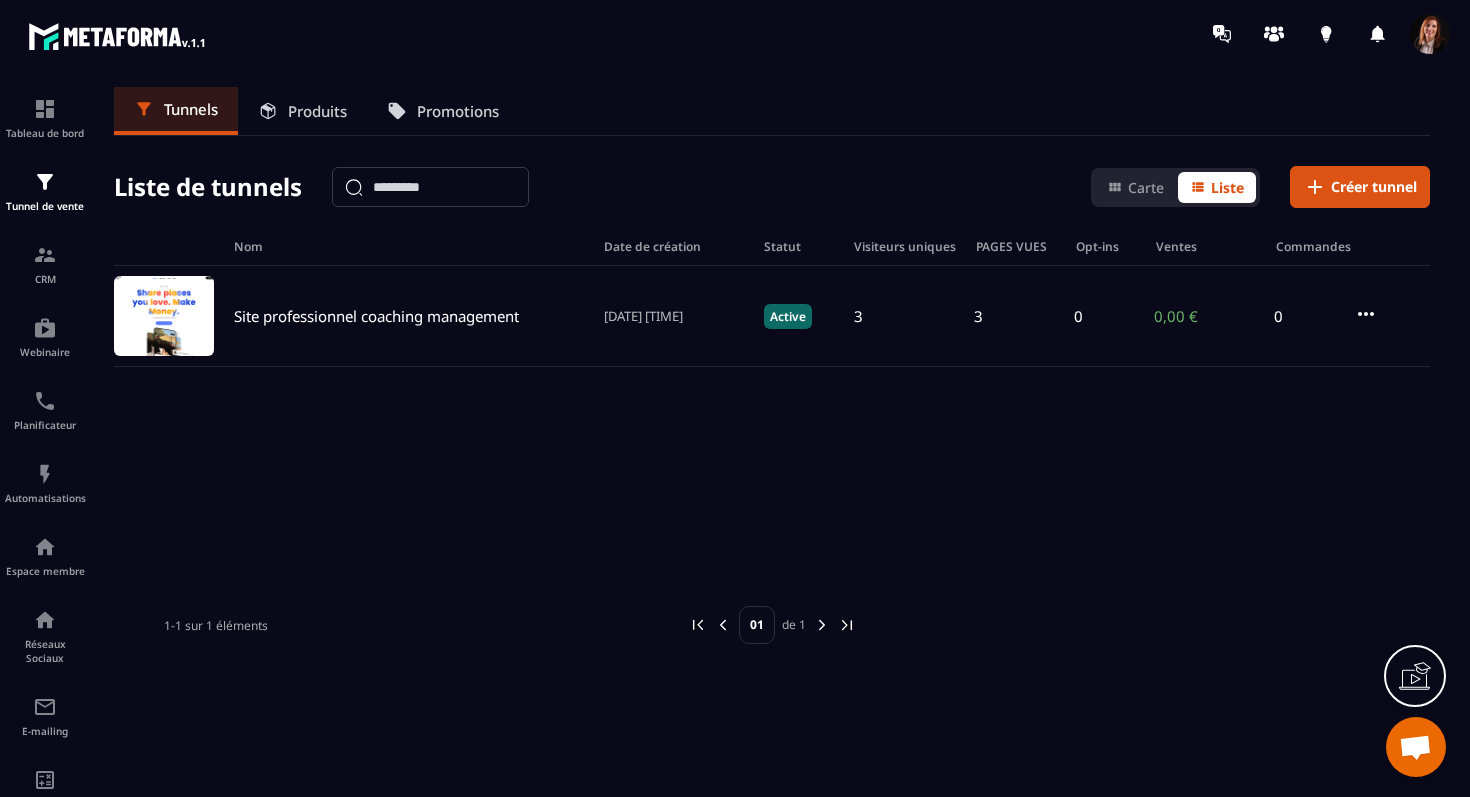 click on "Produits" at bounding box center (317, 111) 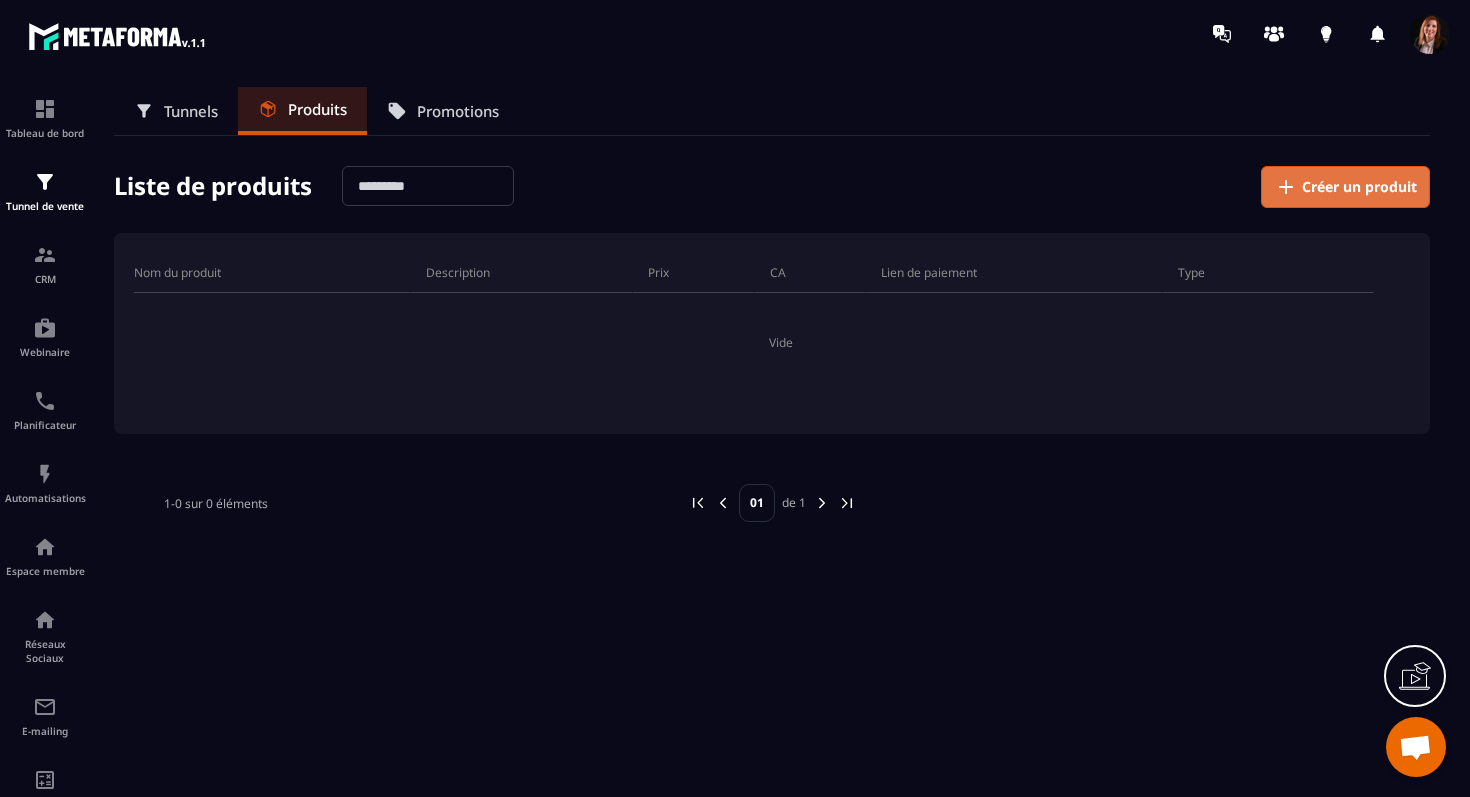 click on "Créer un produit" at bounding box center [1359, 187] 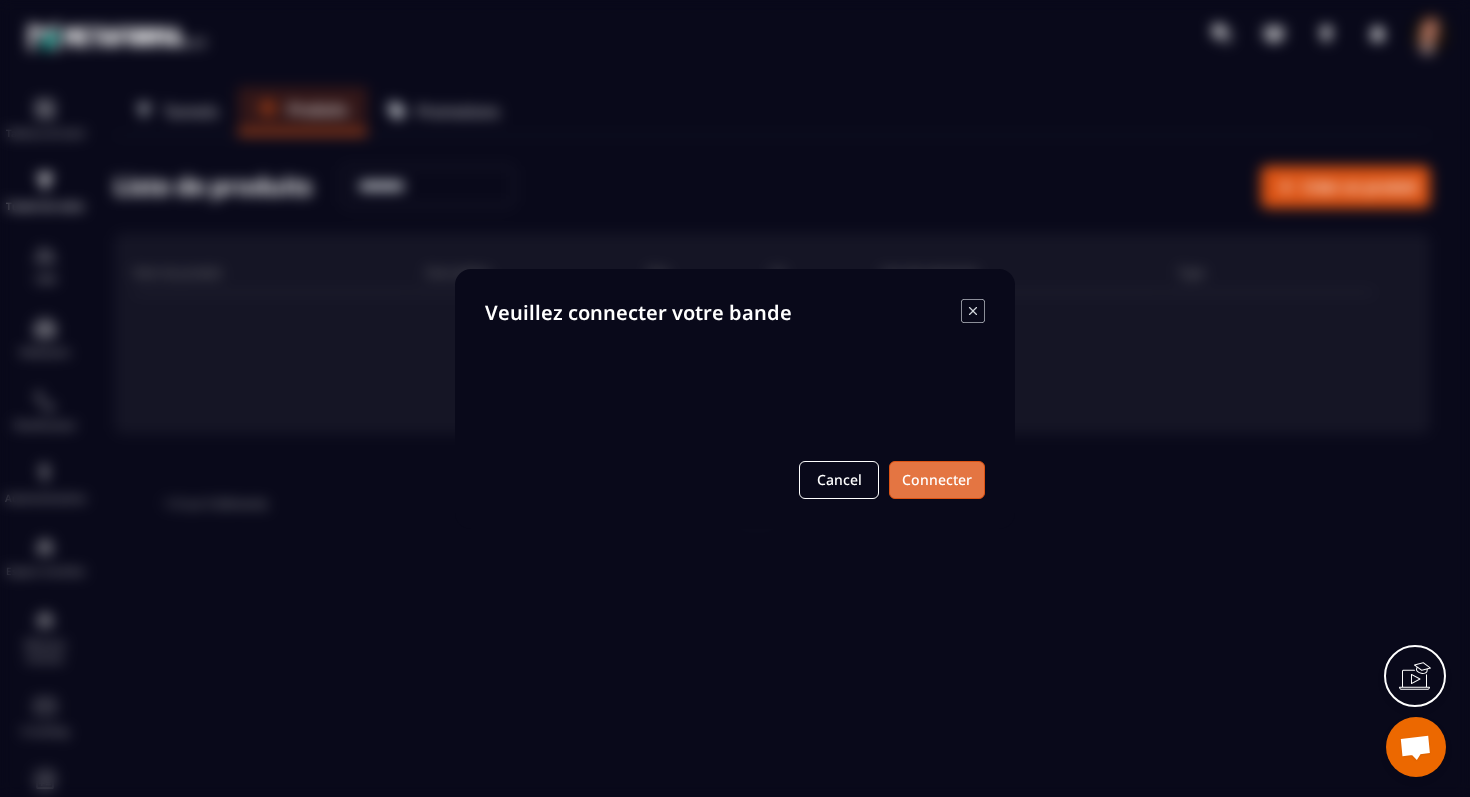 click on "Connecter" at bounding box center [937, 480] 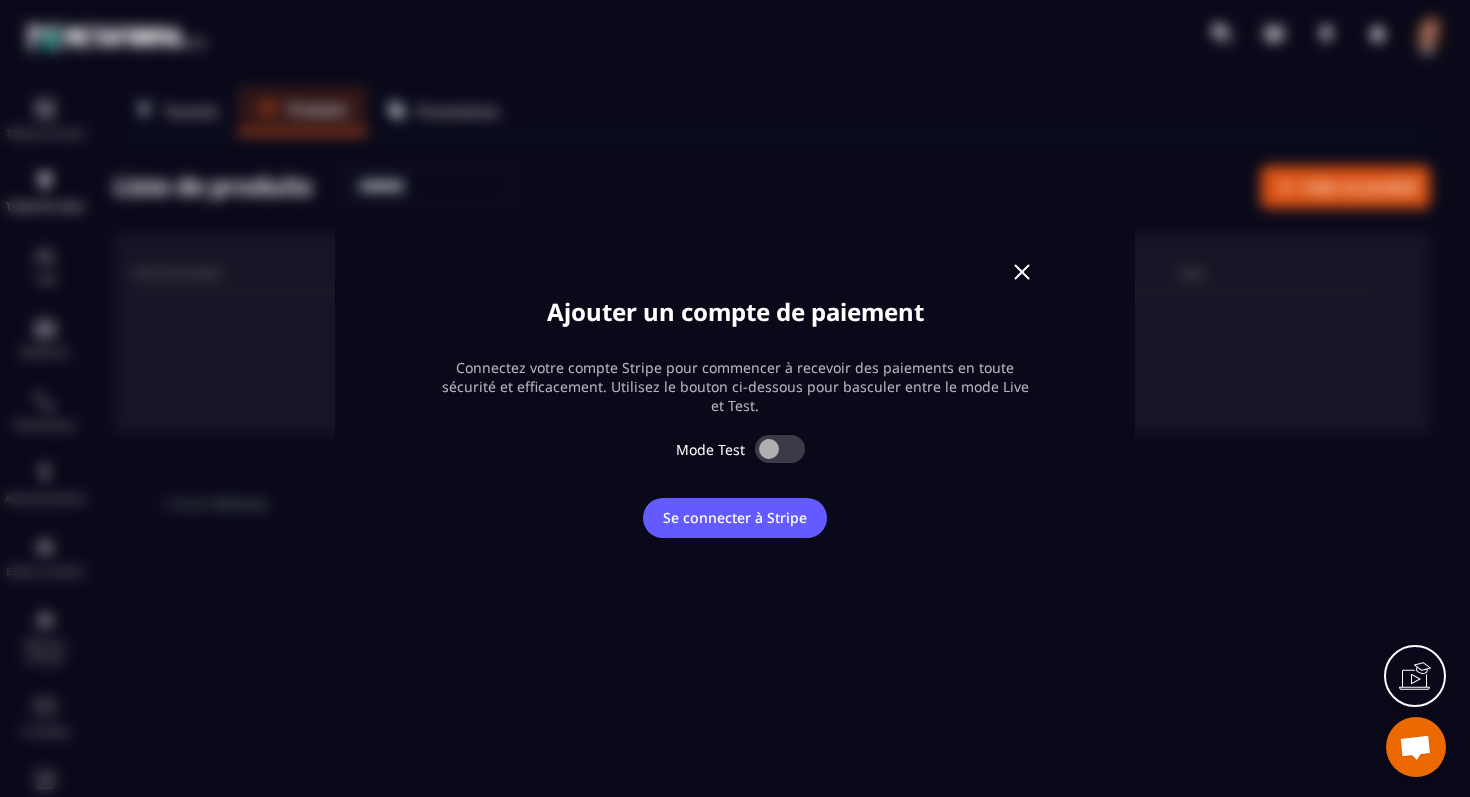 click at bounding box center (1022, 272) 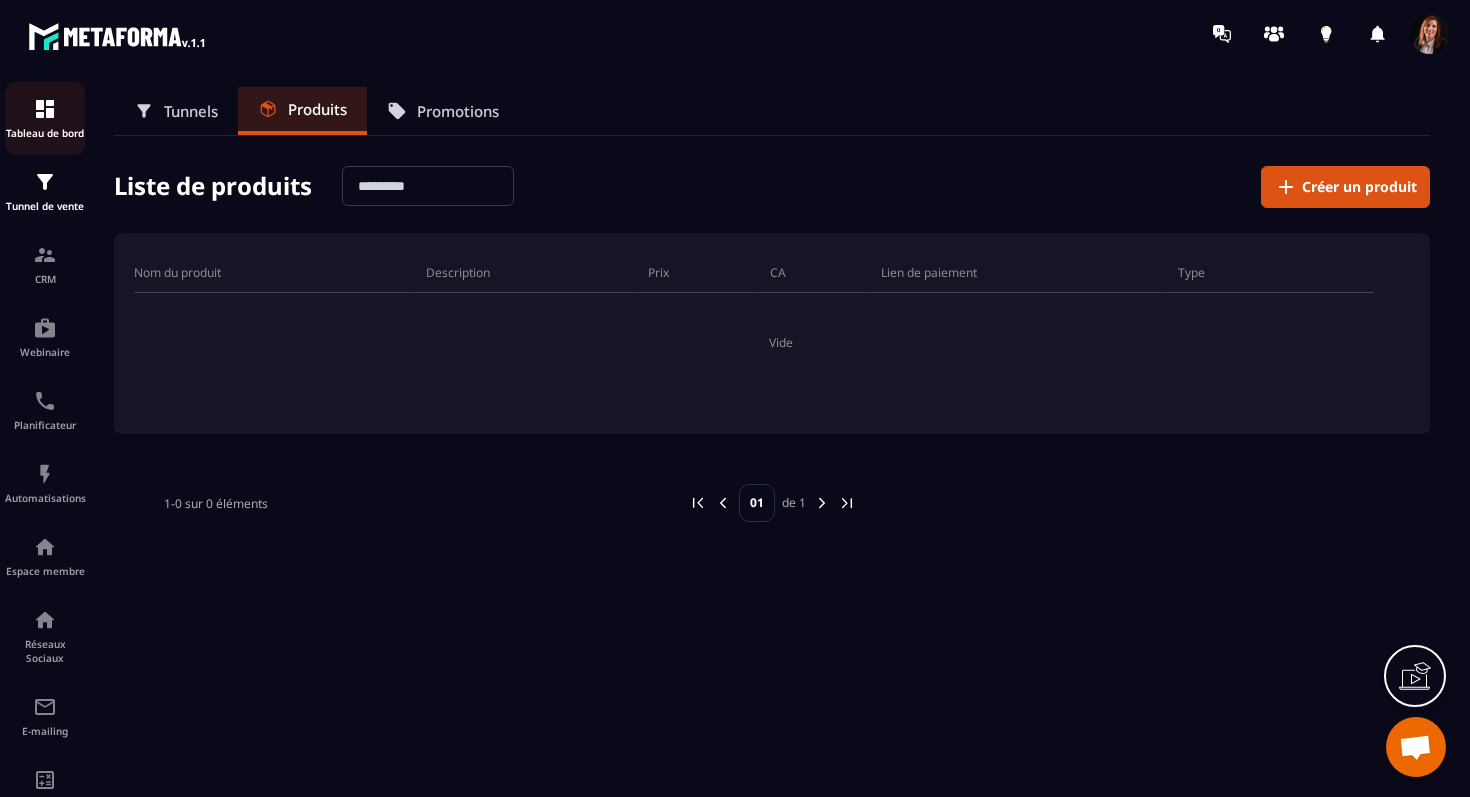 click on "Tableau de bord" at bounding box center [45, 118] 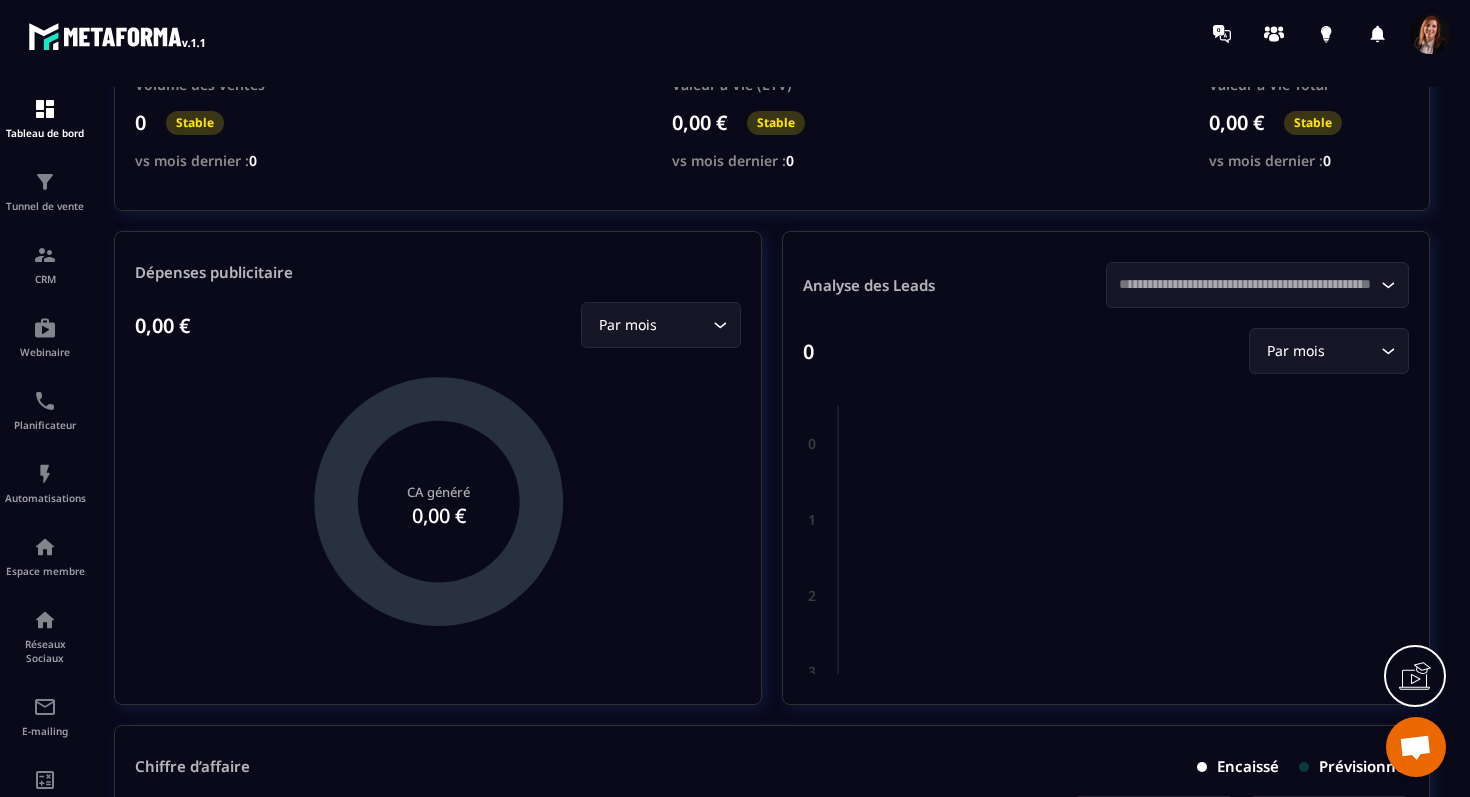 scroll, scrollTop: 299, scrollLeft: 0, axis: vertical 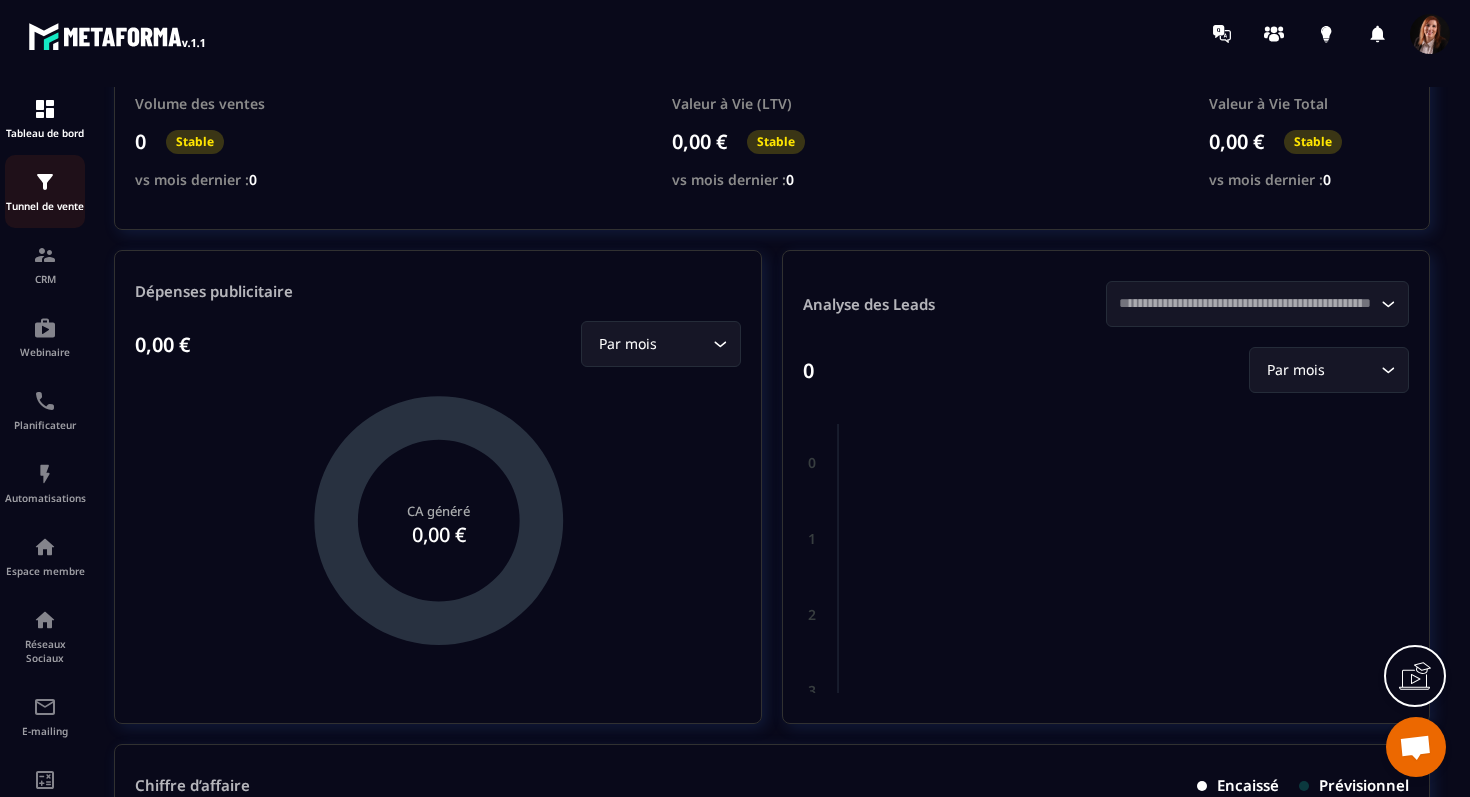 click at bounding box center [45, 182] 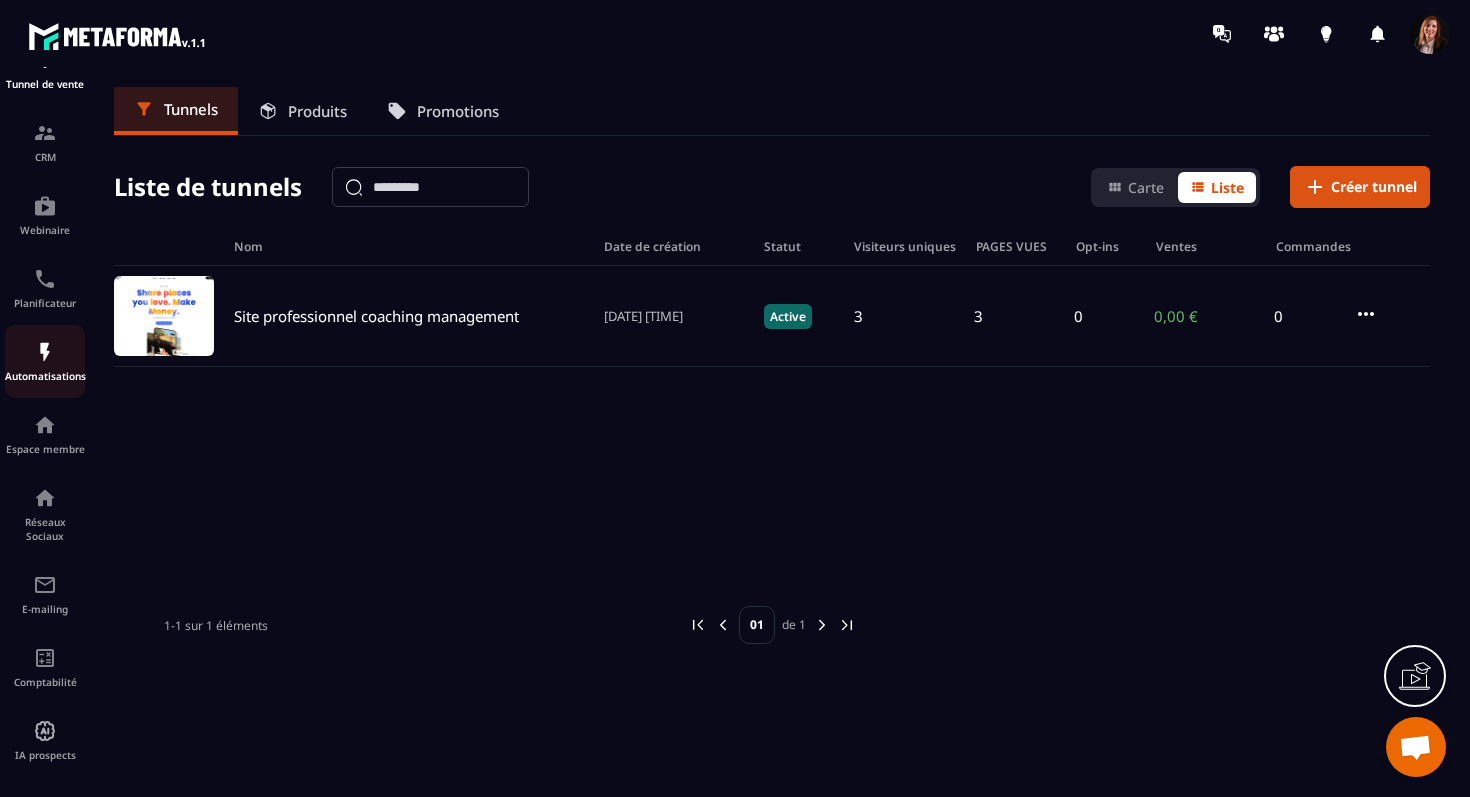 scroll, scrollTop: 129, scrollLeft: 0, axis: vertical 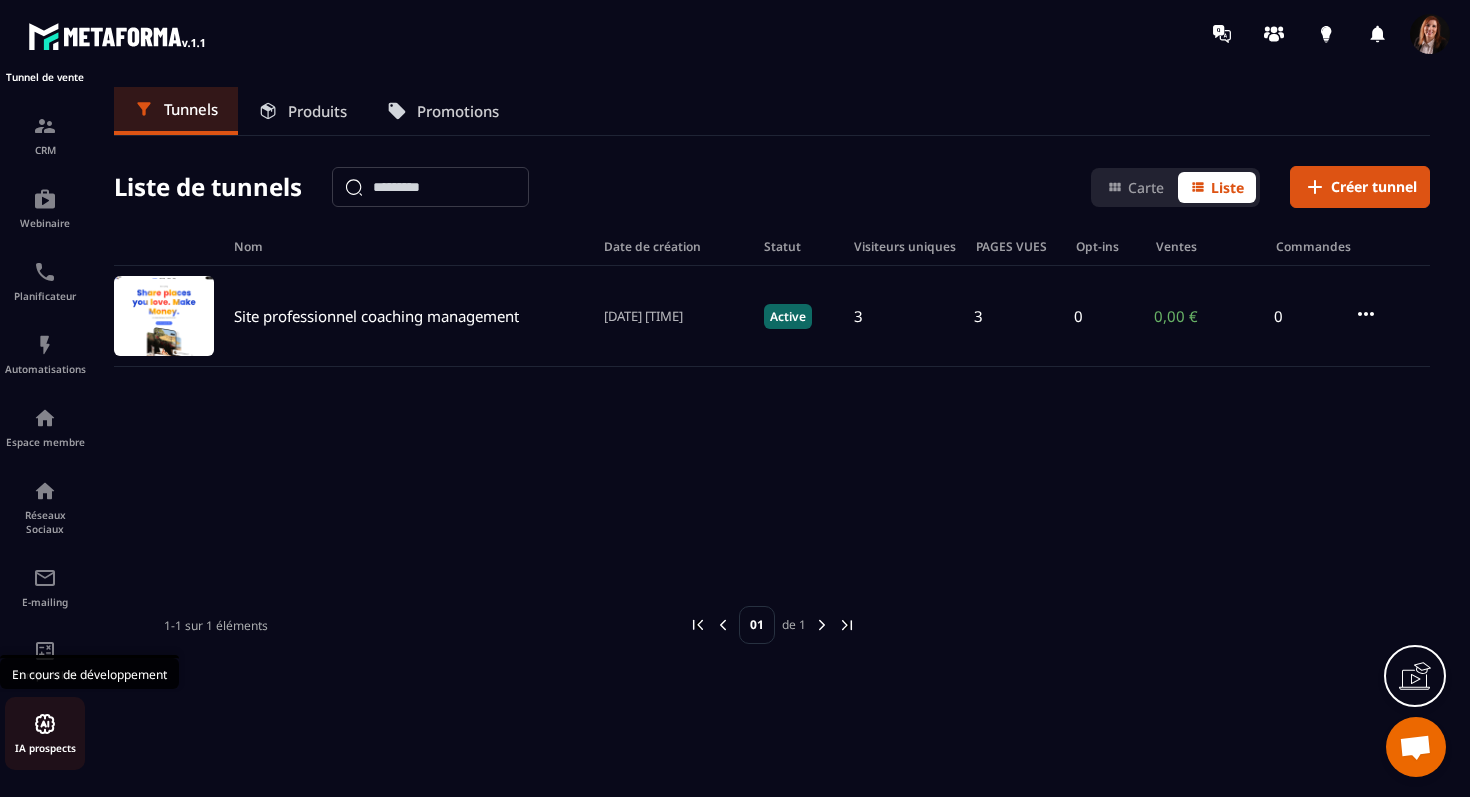 click at bounding box center (45, 724) 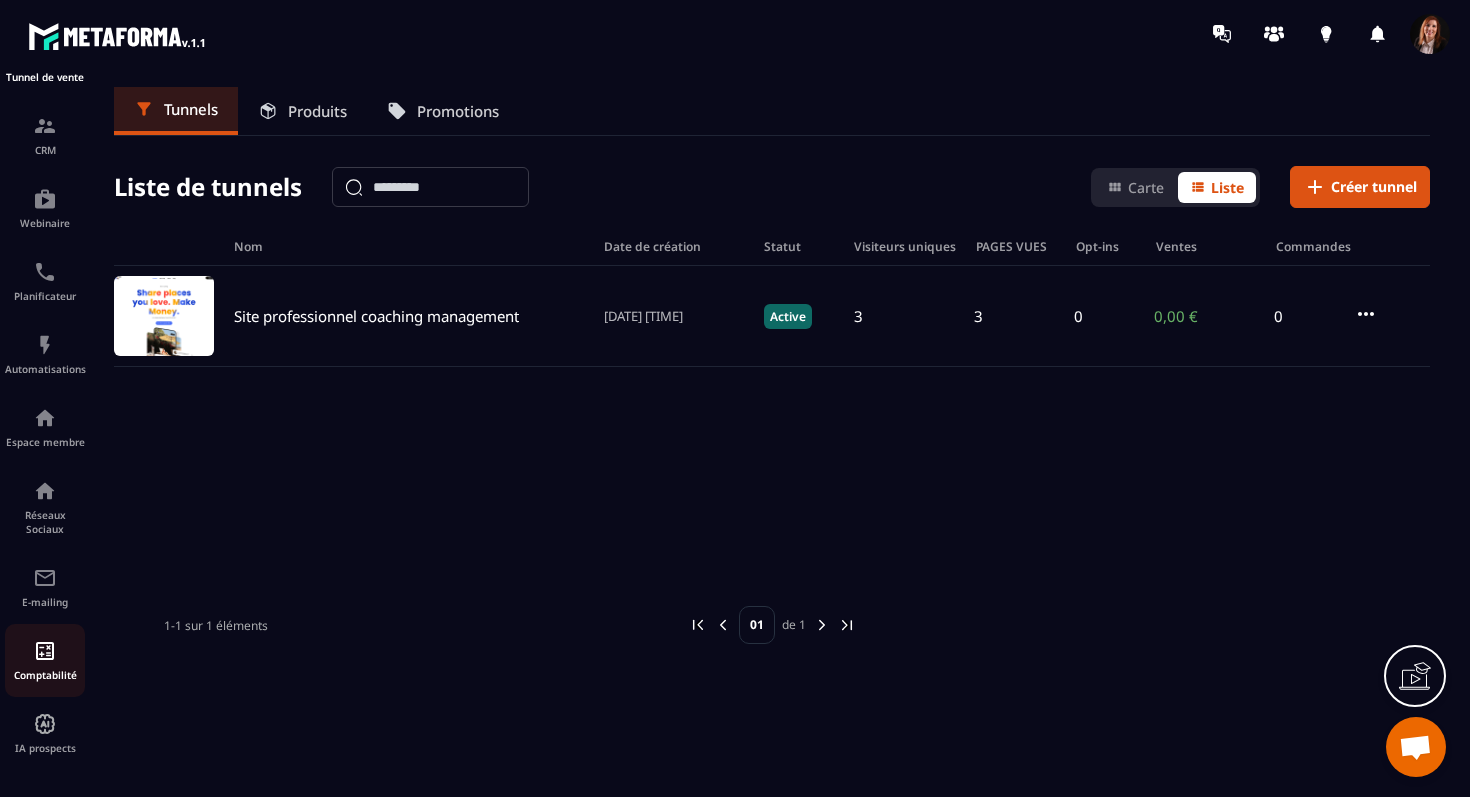 click on "Comptabilité" 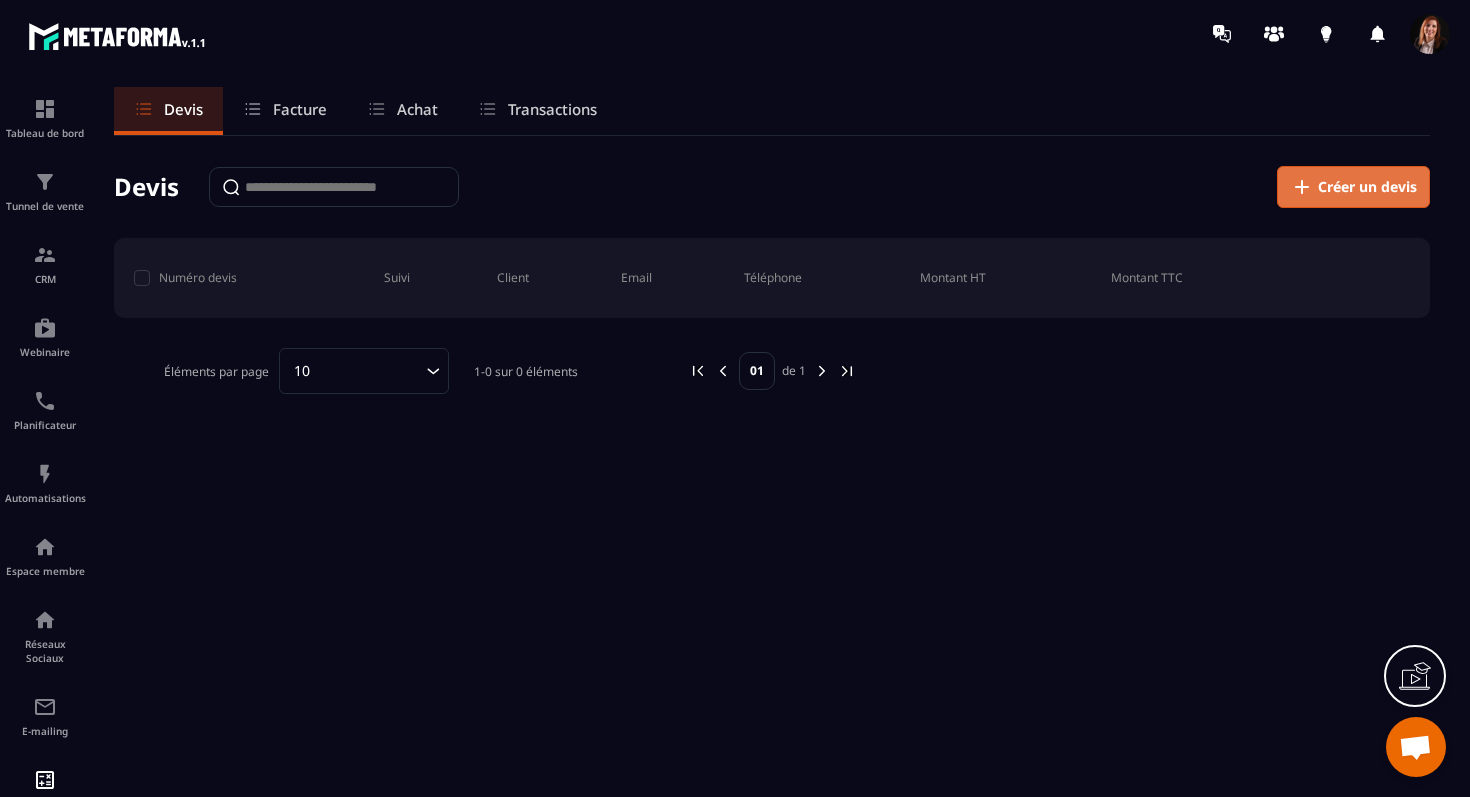 click on "Créer un devis" at bounding box center [1367, 187] 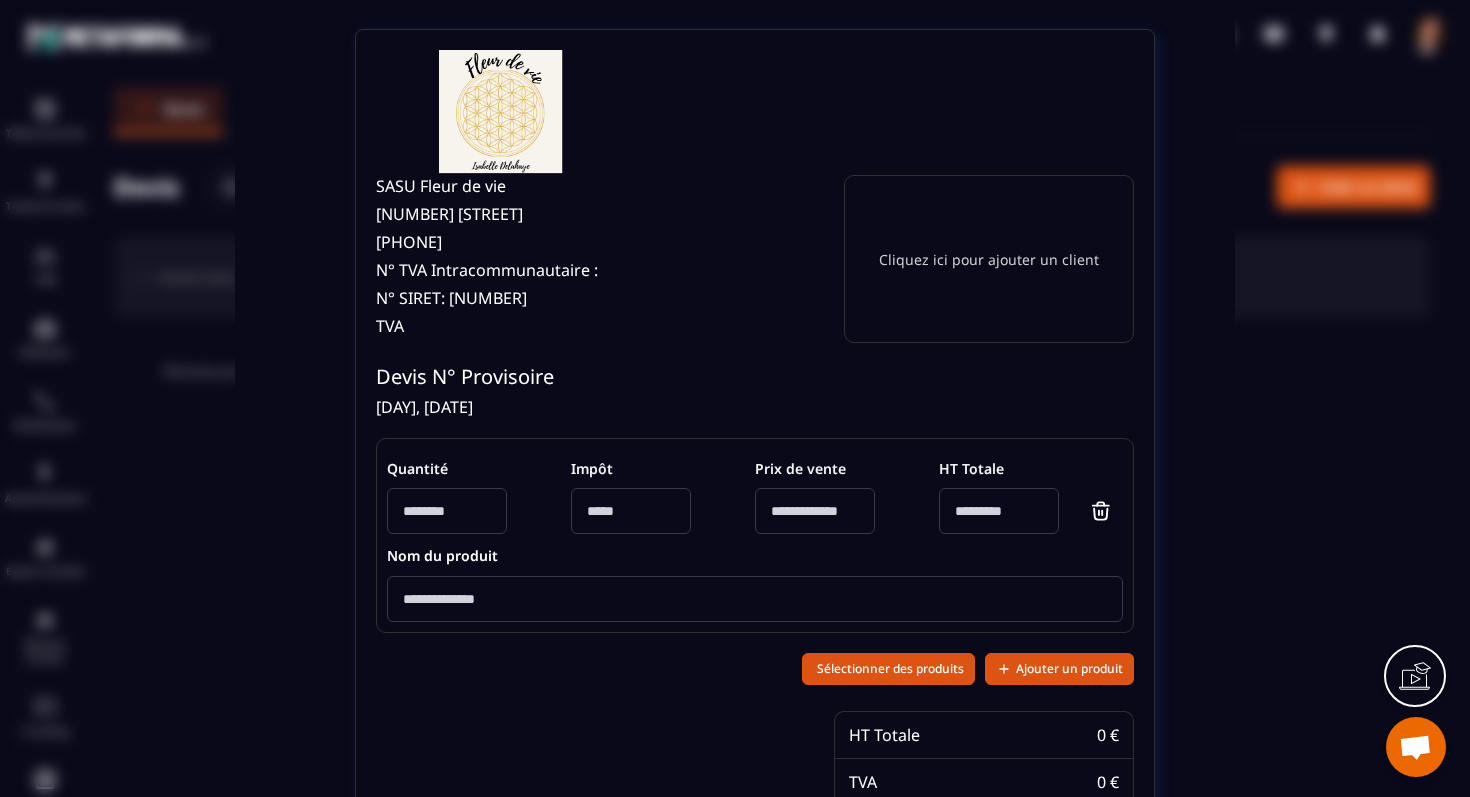 scroll, scrollTop: 0, scrollLeft: 0, axis: both 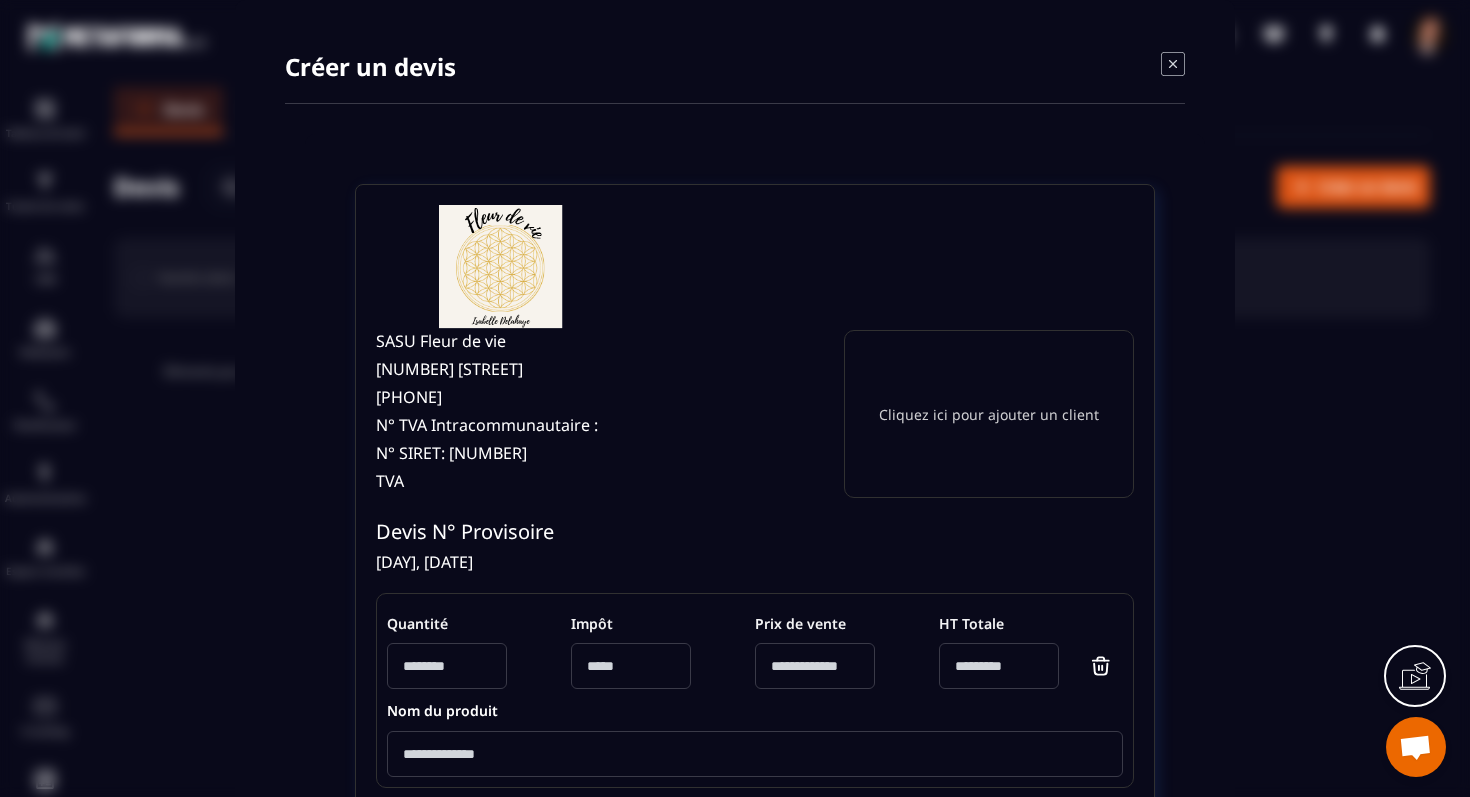 click 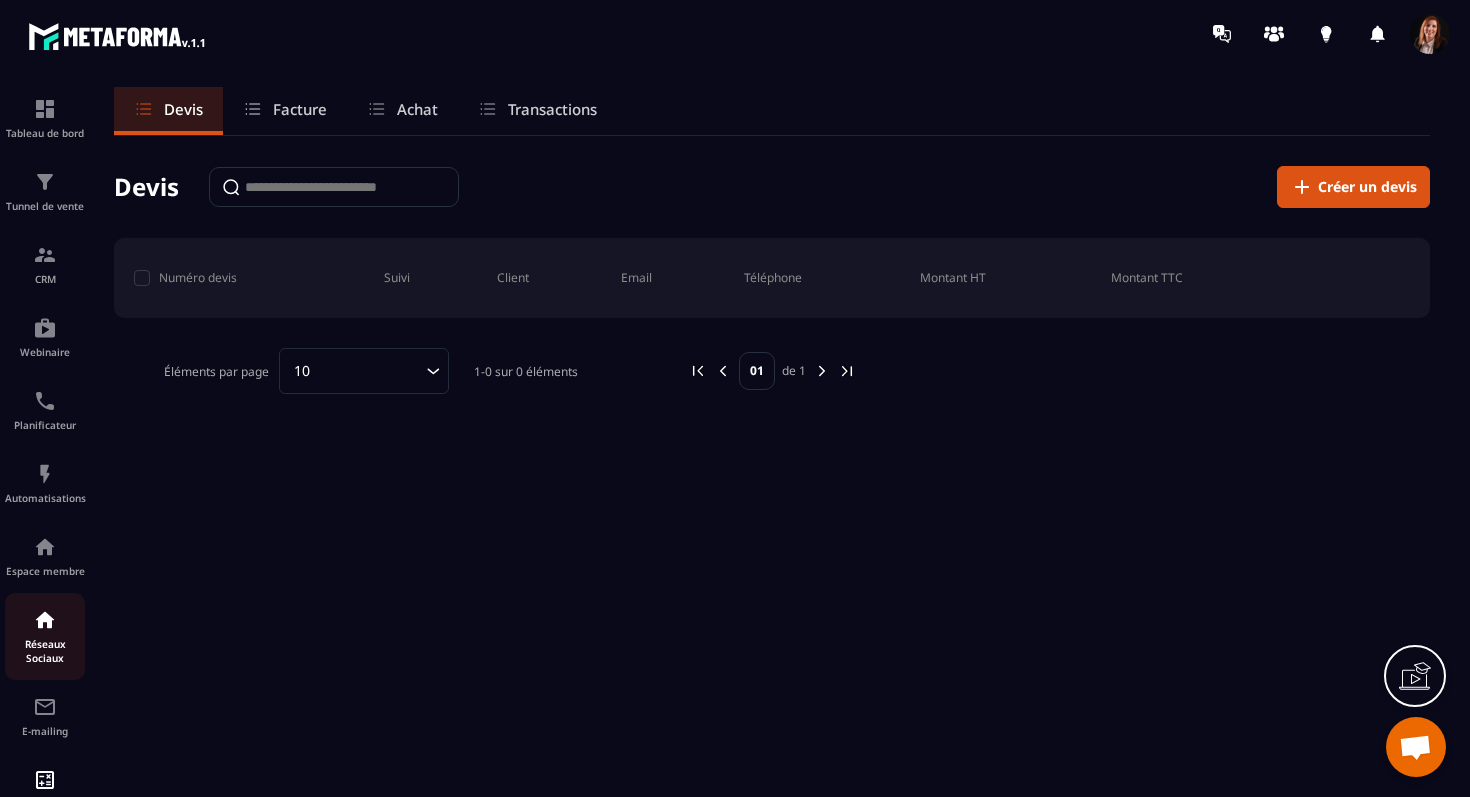 click at bounding box center [45, 620] 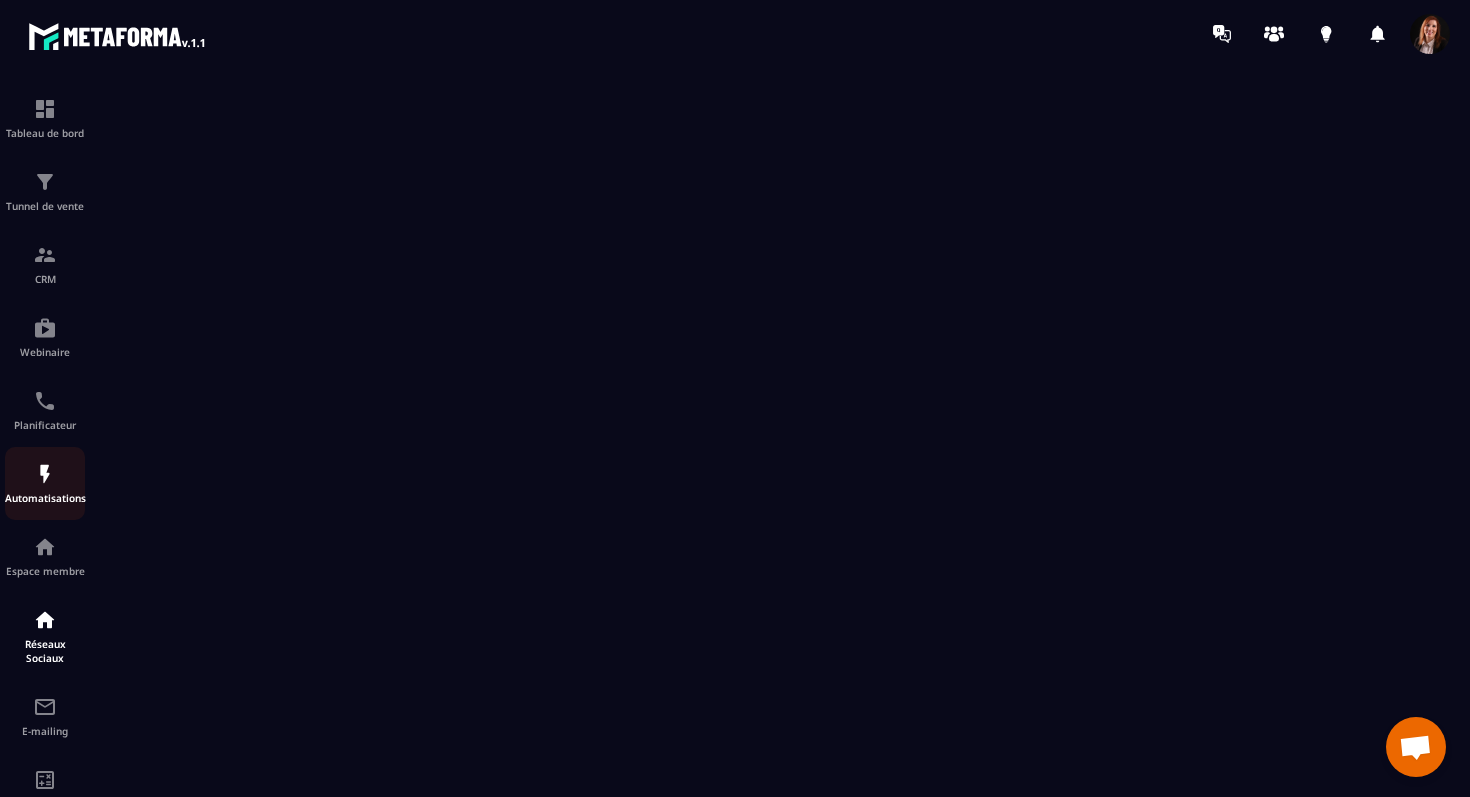 click at bounding box center [45, 474] 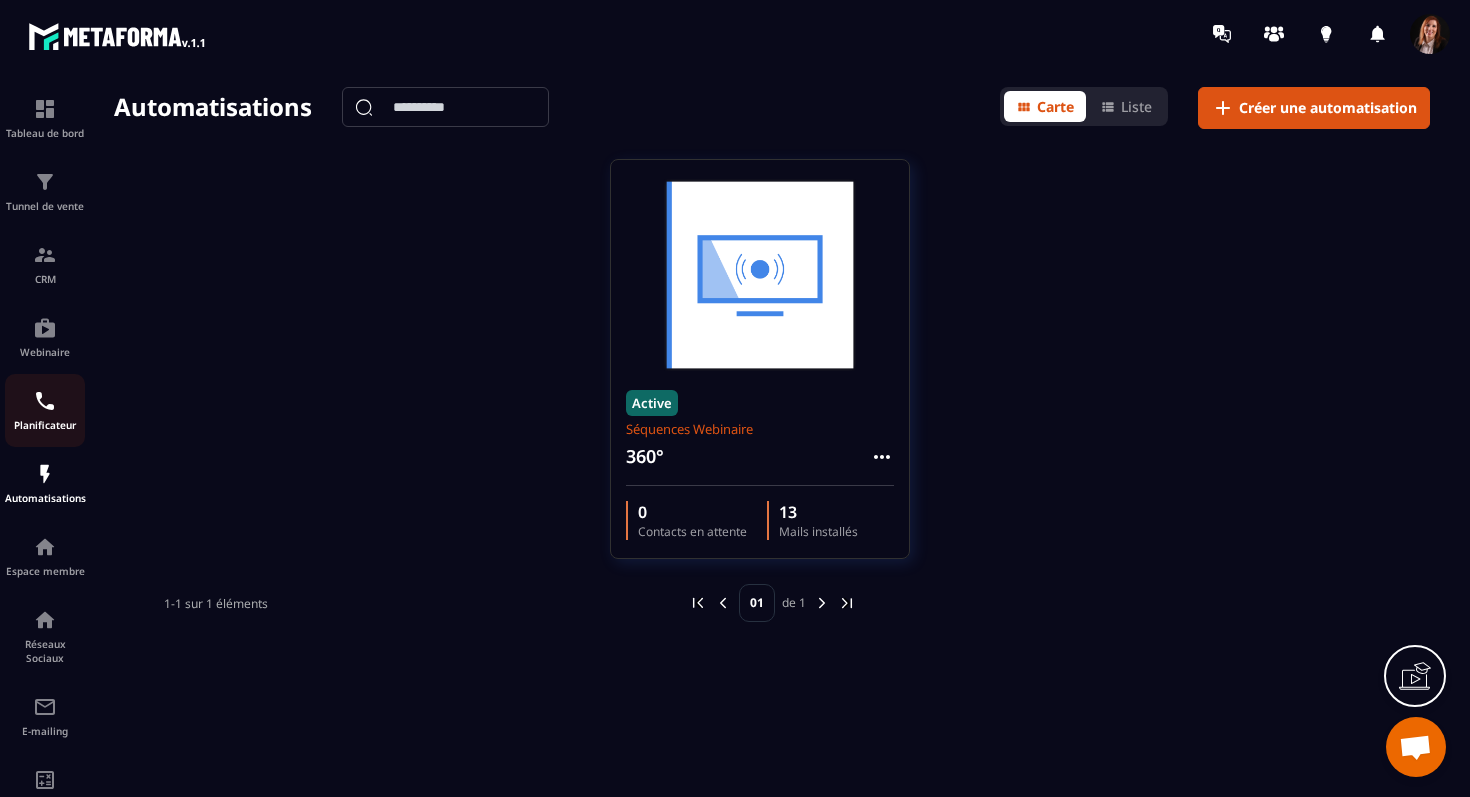 click at bounding box center [45, 401] 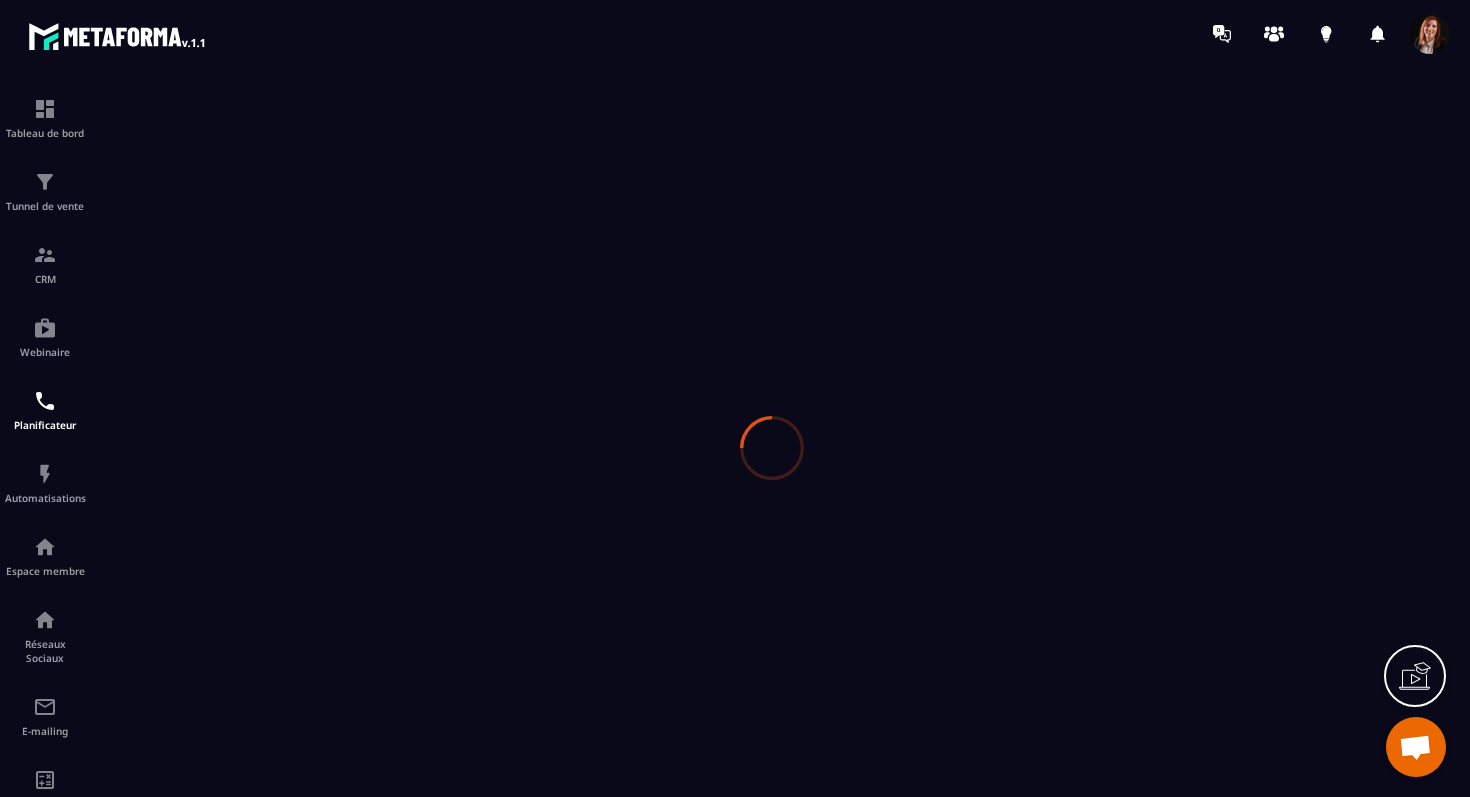 scroll, scrollTop: 0, scrollLeft: 0, axis: both 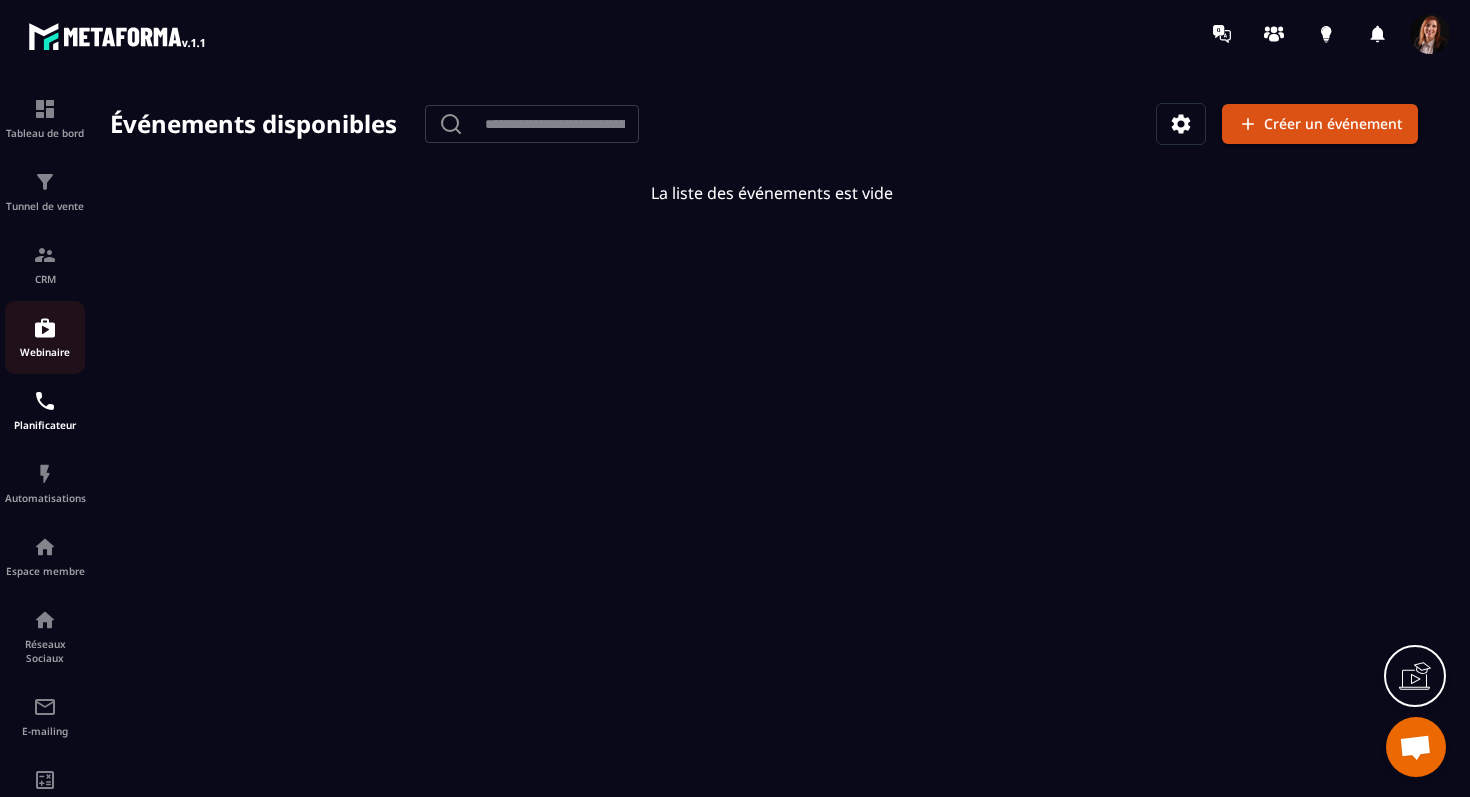 click at bounding box center [45, 328] 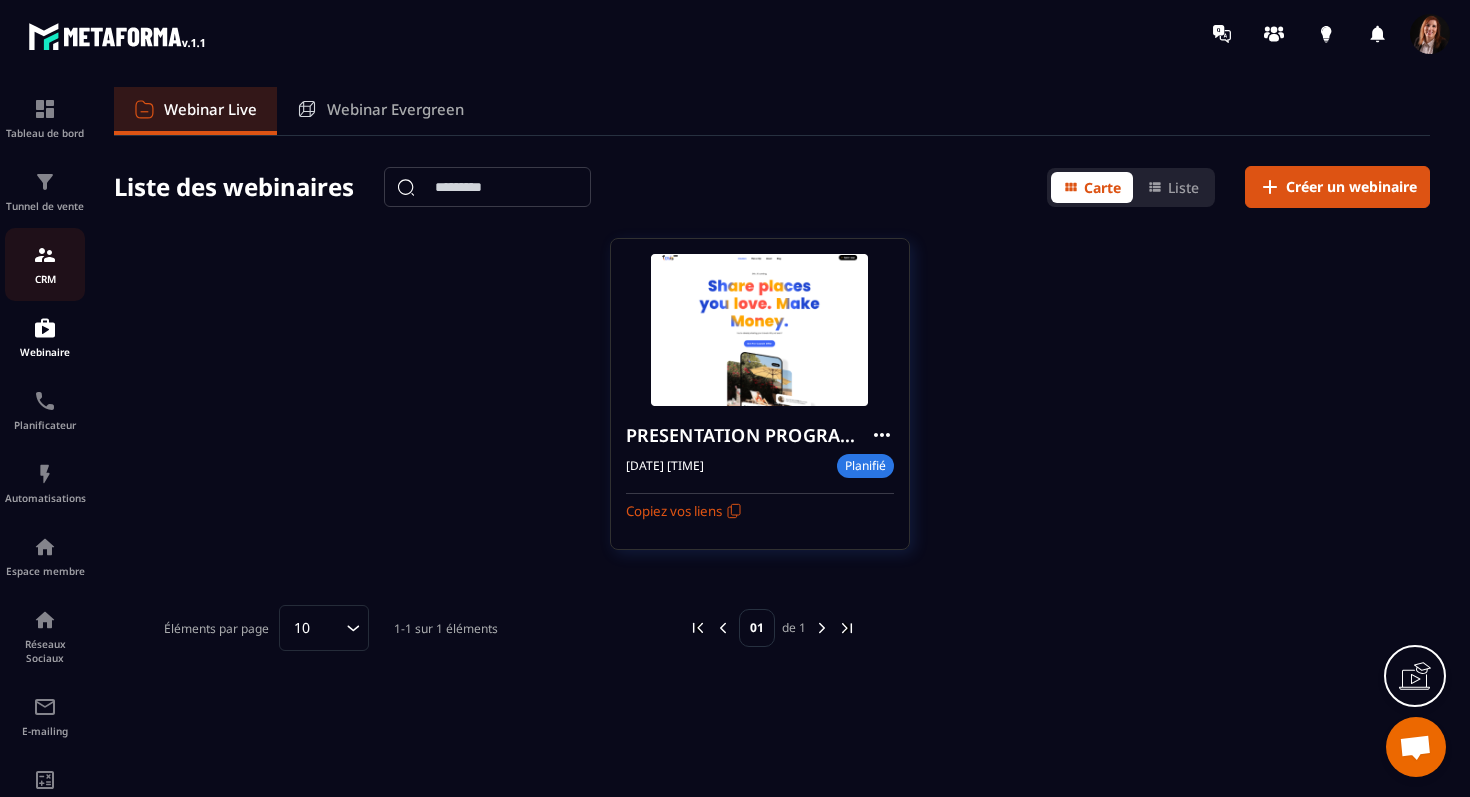 click at bounding box center (45, 255) 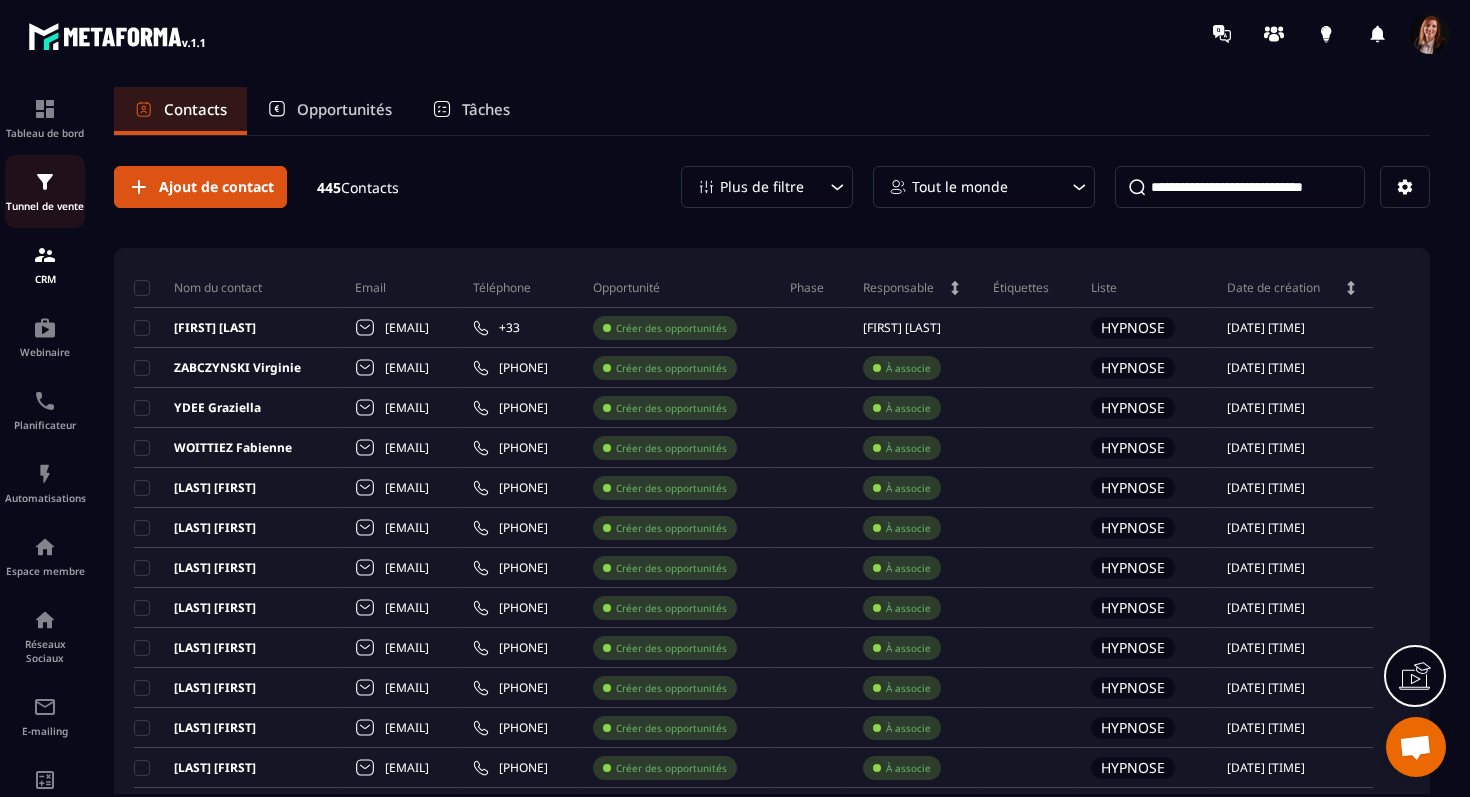 click at bounding box center [45, 182] 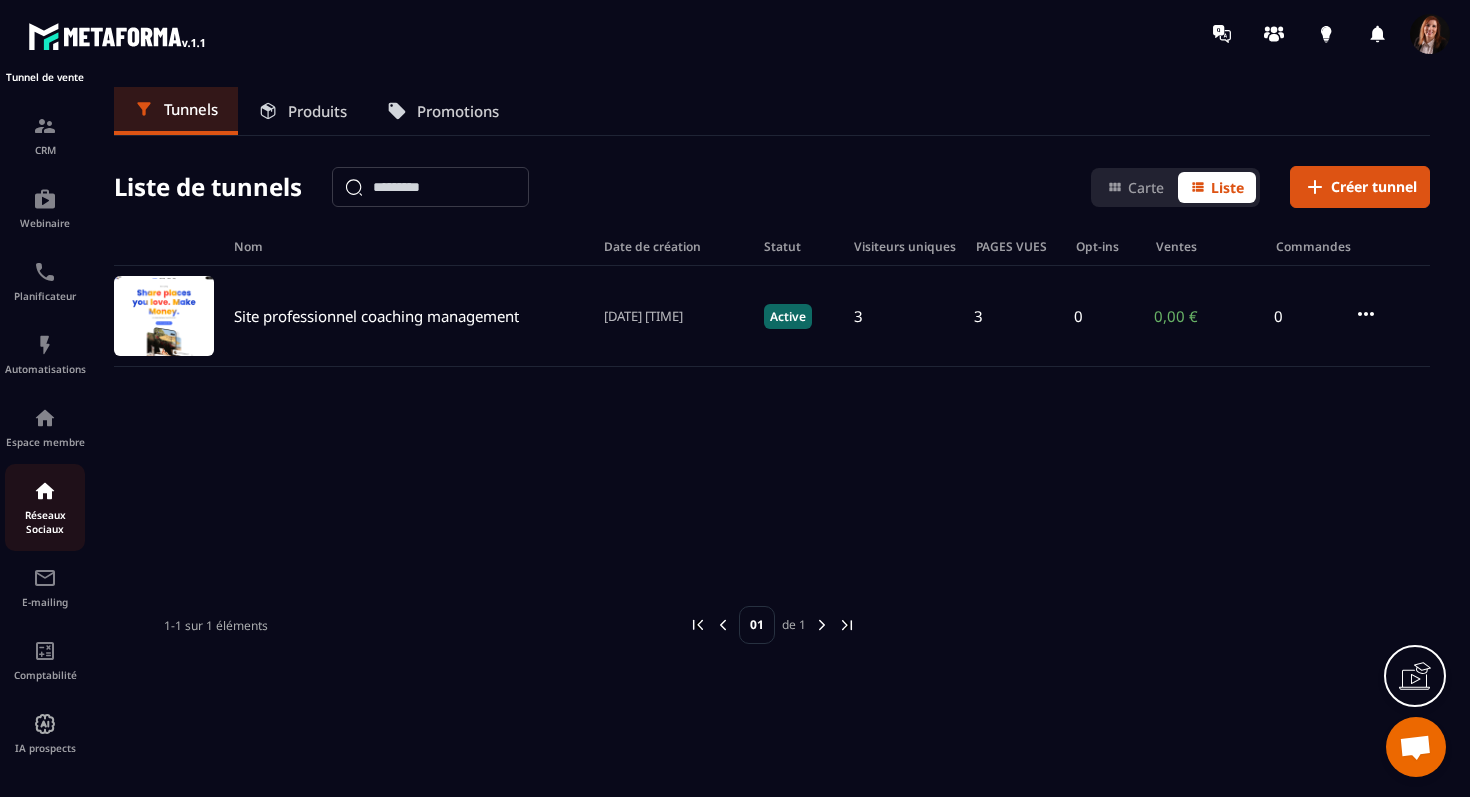 scroll, scrollTop: 0, scrollLeft: 0, axis: both 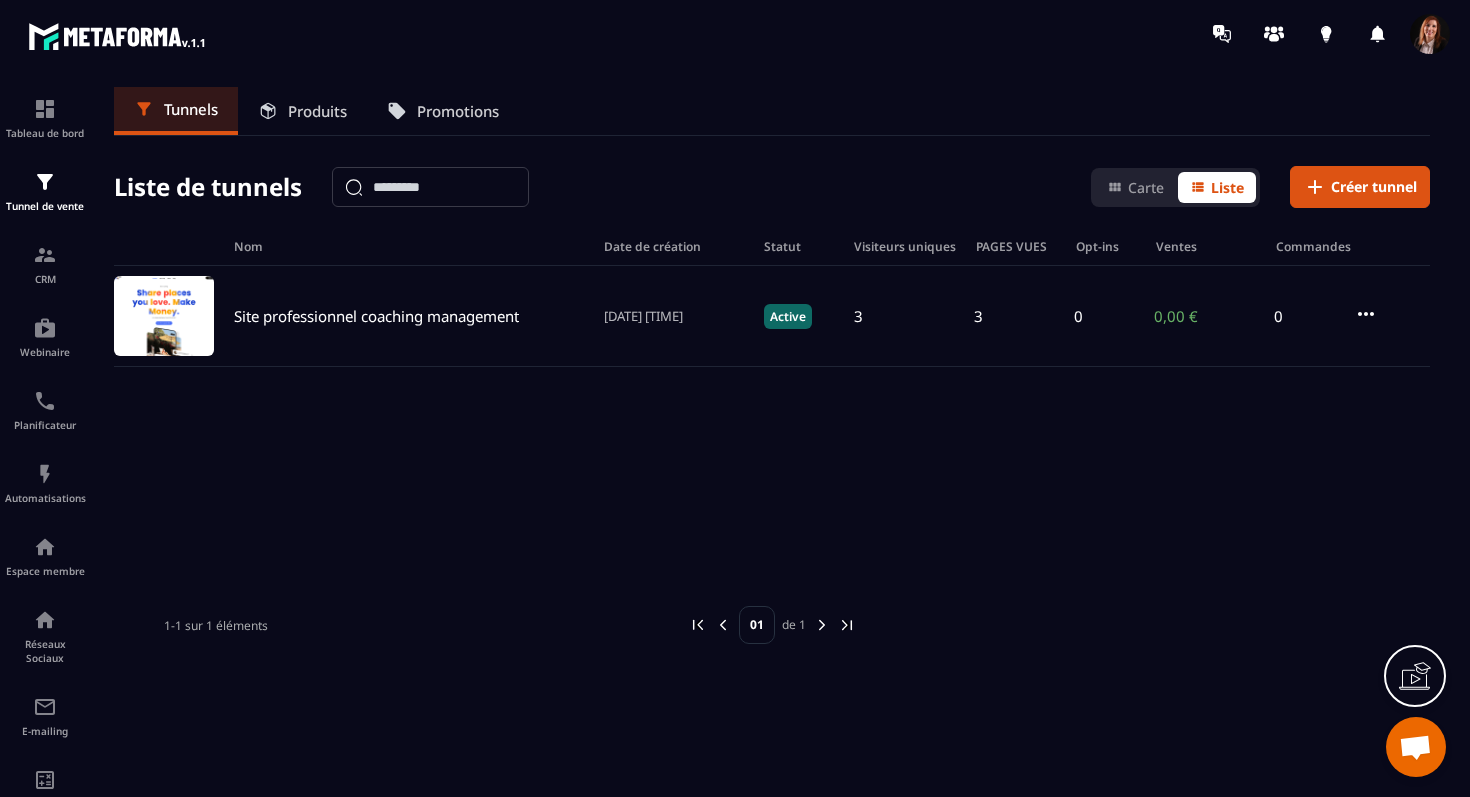 click at bounding box center (1430, 34) 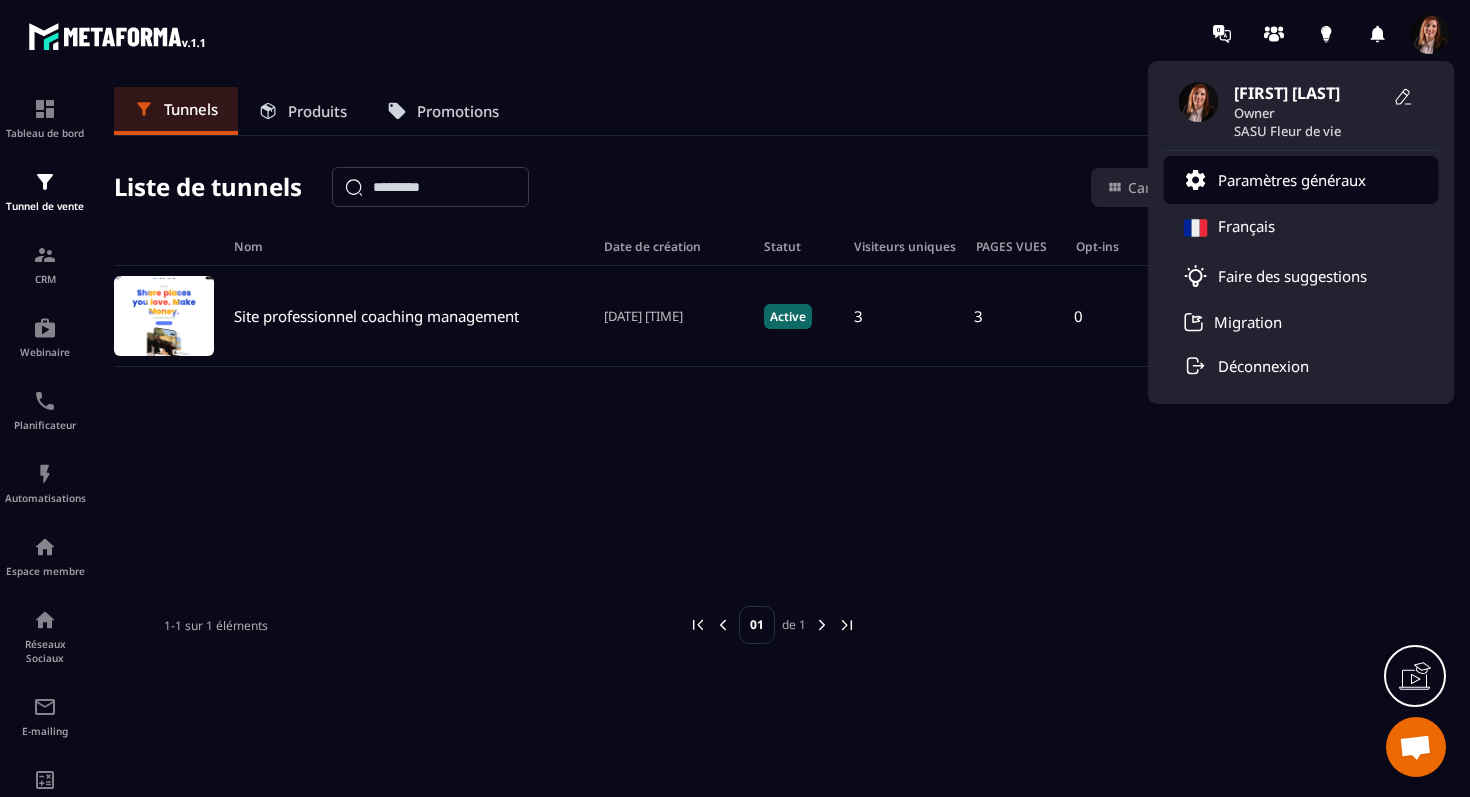 click on "Paramètres généraux" at bounding box center [1292, 180] 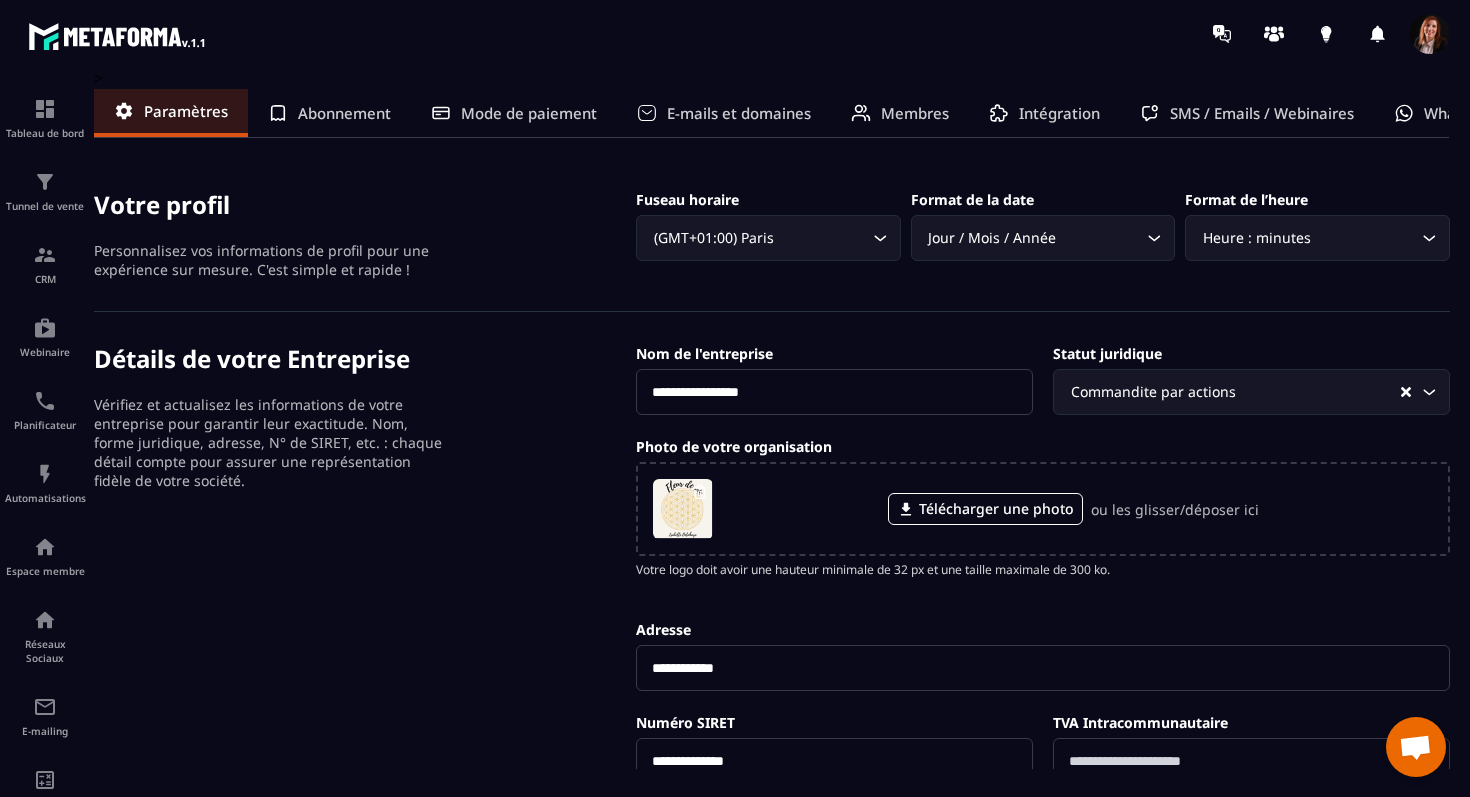 click on "Abonnement" at bounding box center (344, 113) 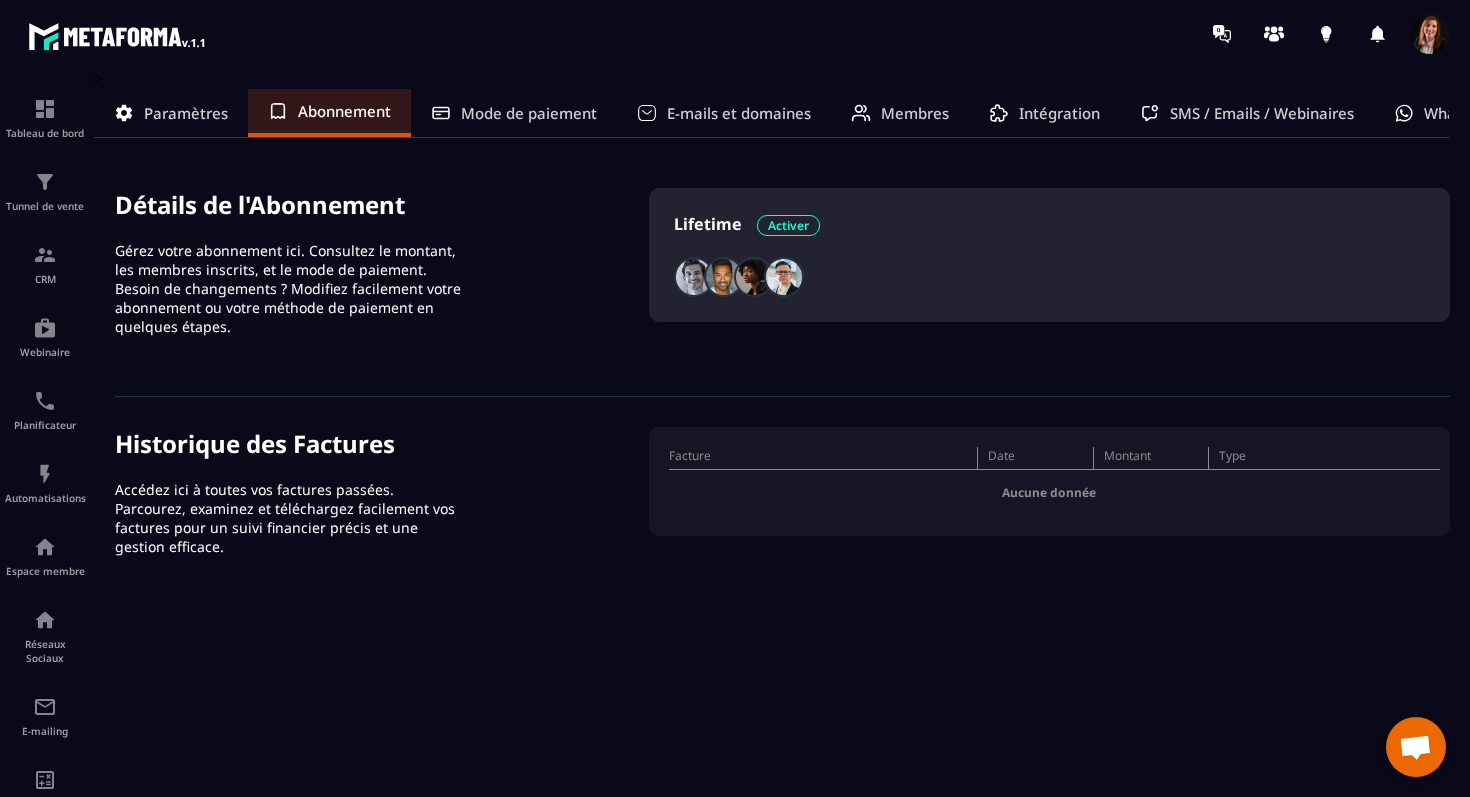 click on "Activer" at bounding box center (788, 225) 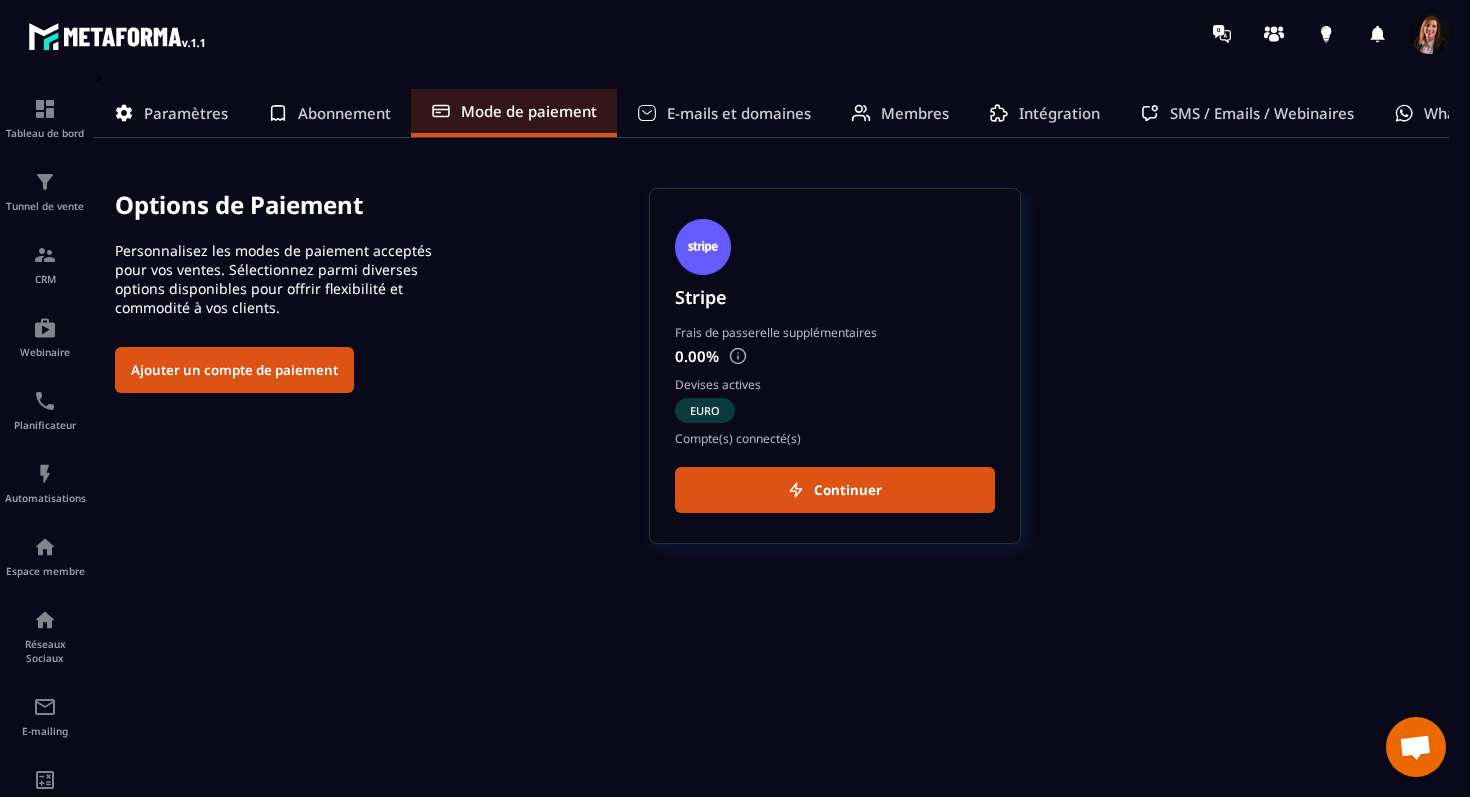 click on "Ajouter un compte de paiement" at bounding box center [234, 370] 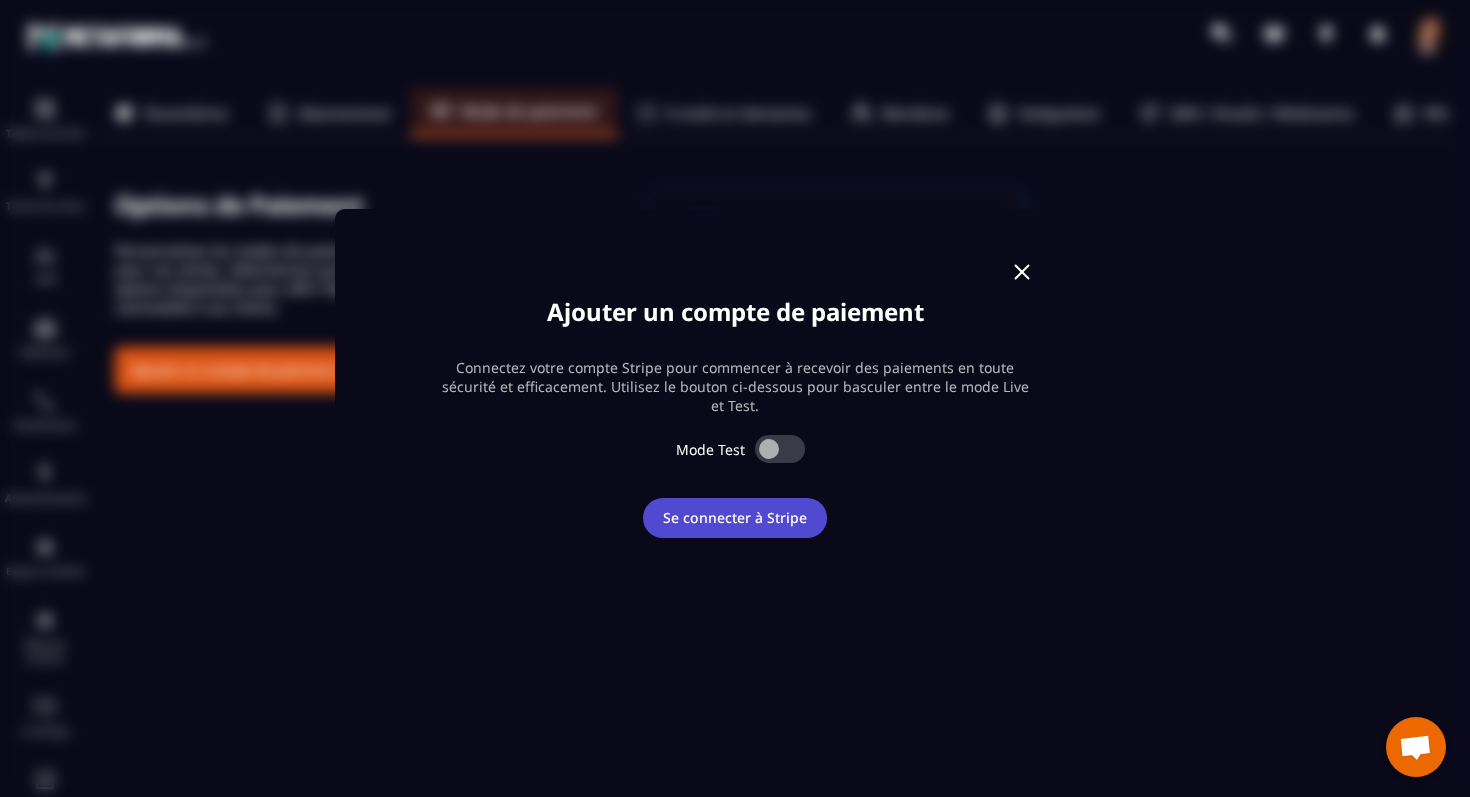 click on "Se connecter à Stripe" at bounding box center [735, 518] 